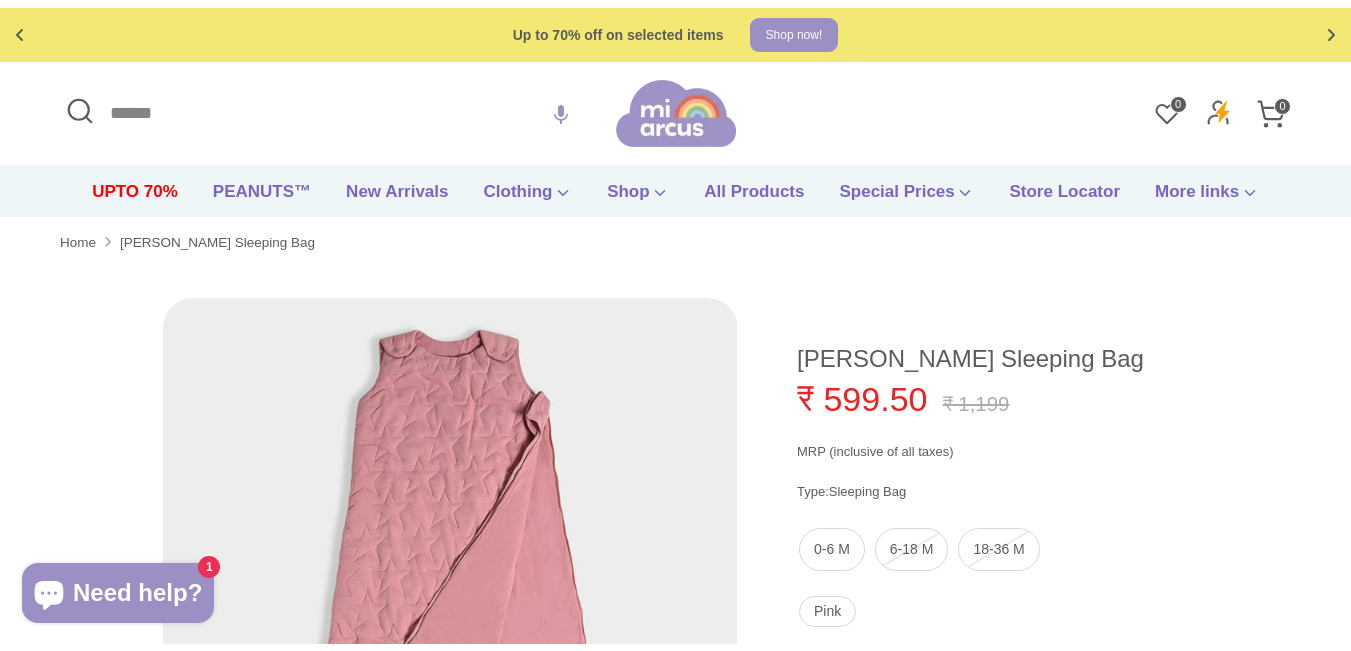 scroll, scrollTop: 0, scrollLeft: 0, axis: both 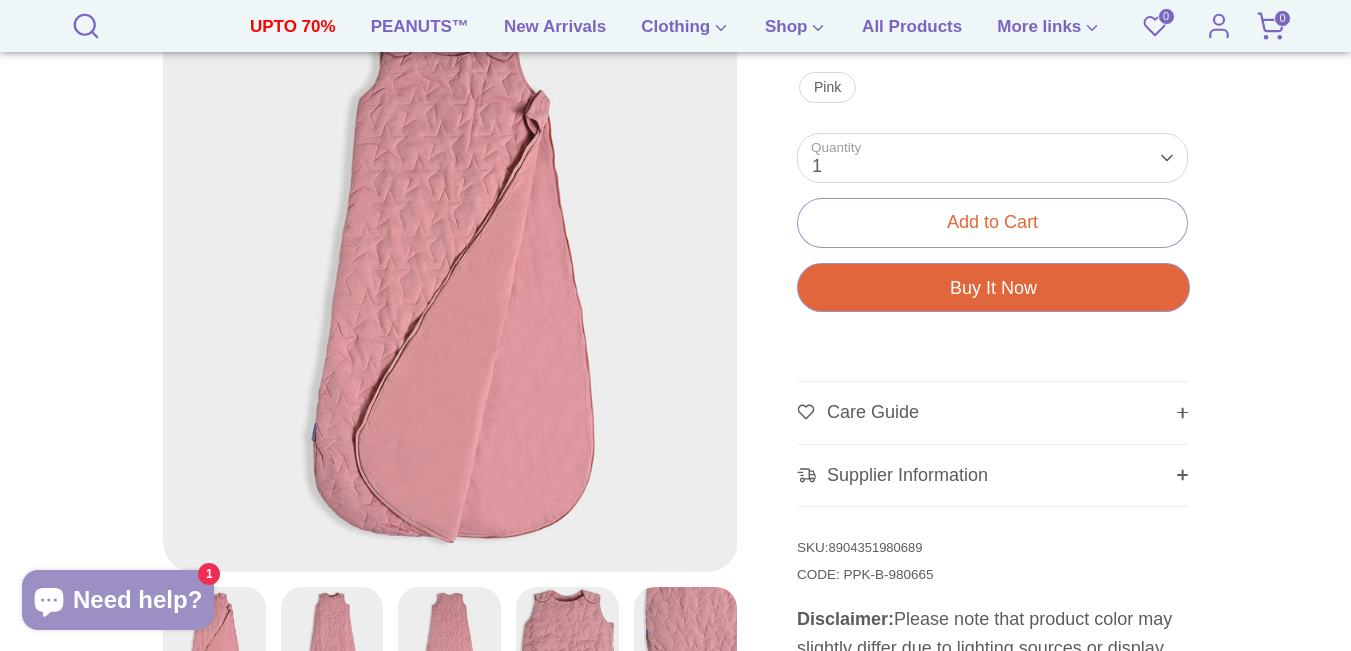 click at bounding box center (450, 284) 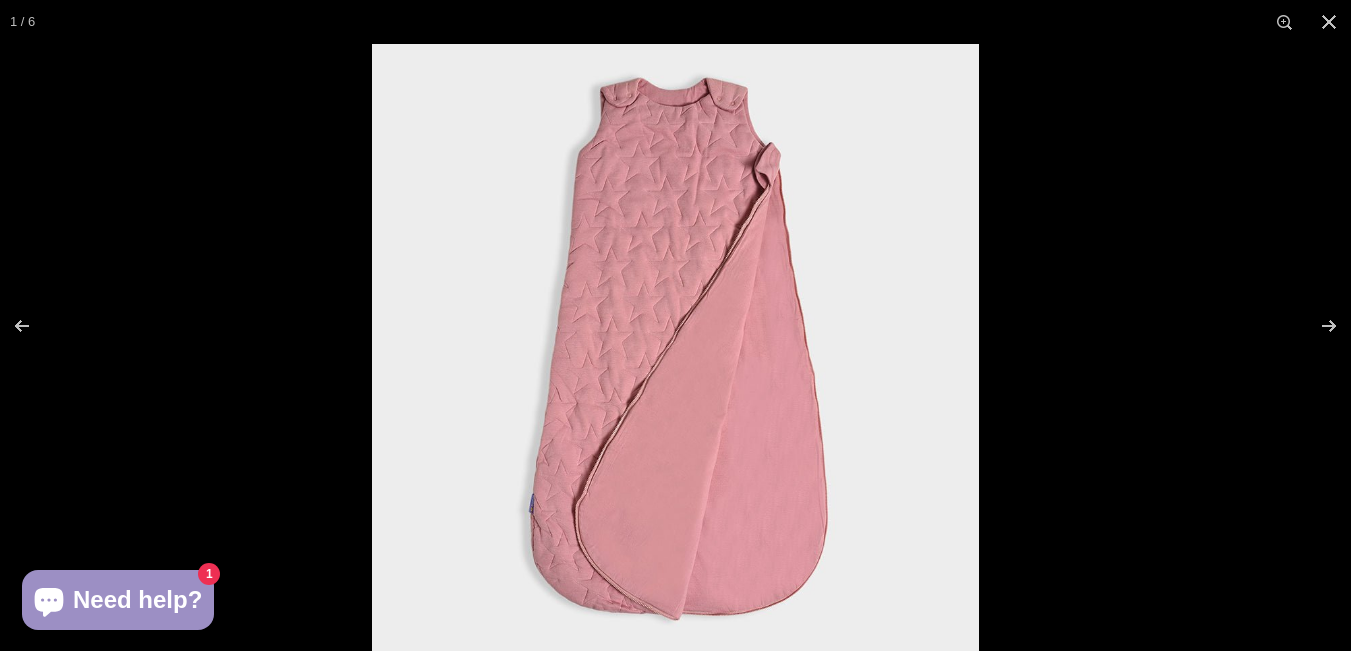 click at bounding box center [675, 347] 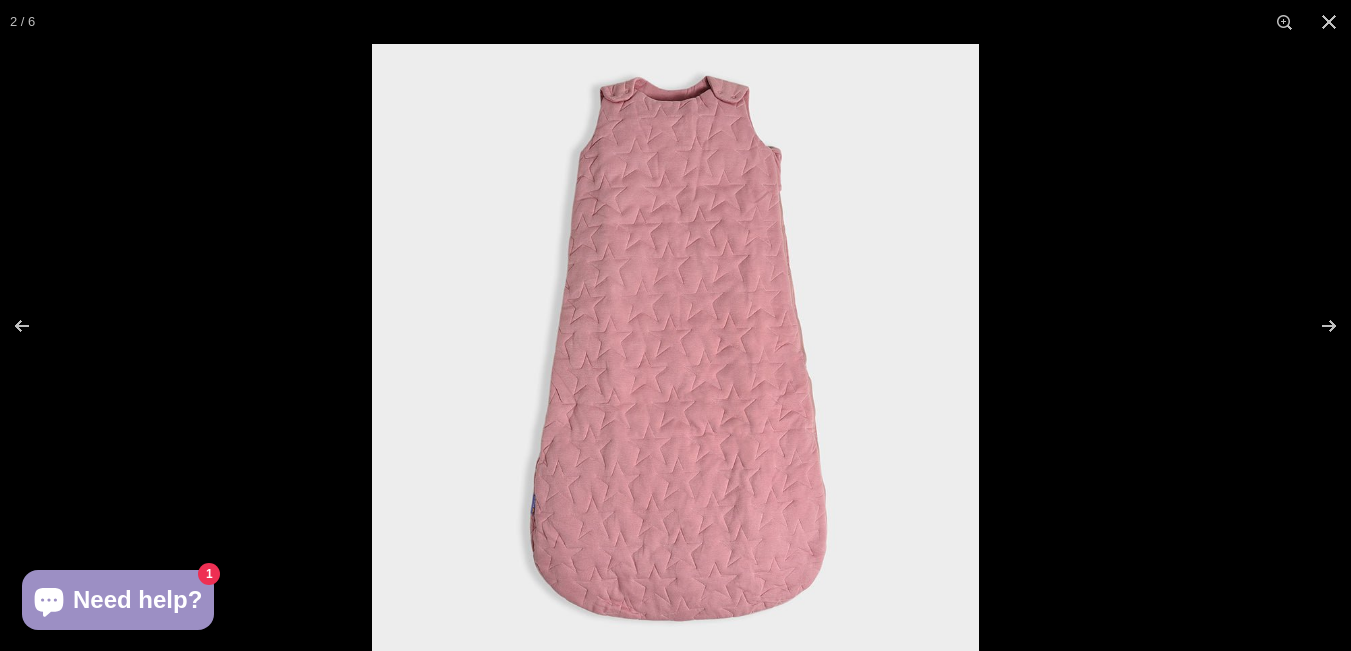 click at bounding box center (675, 347) 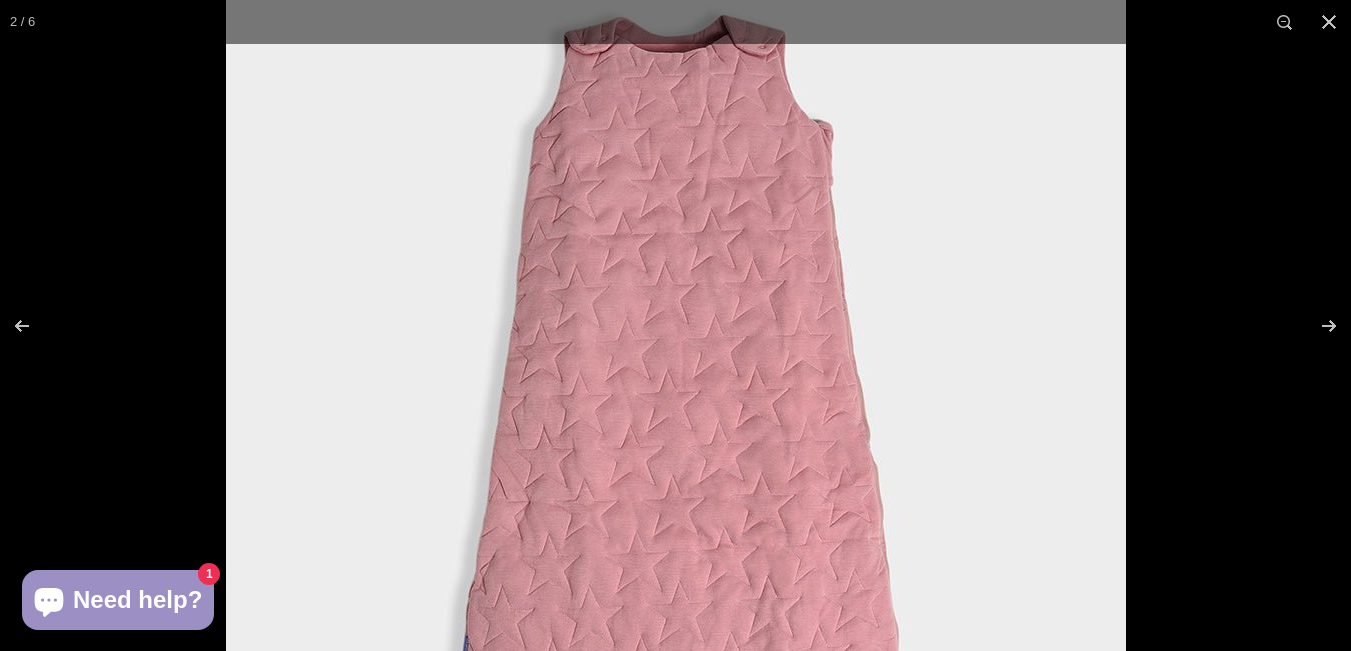 click at bounding box center [676, 418] 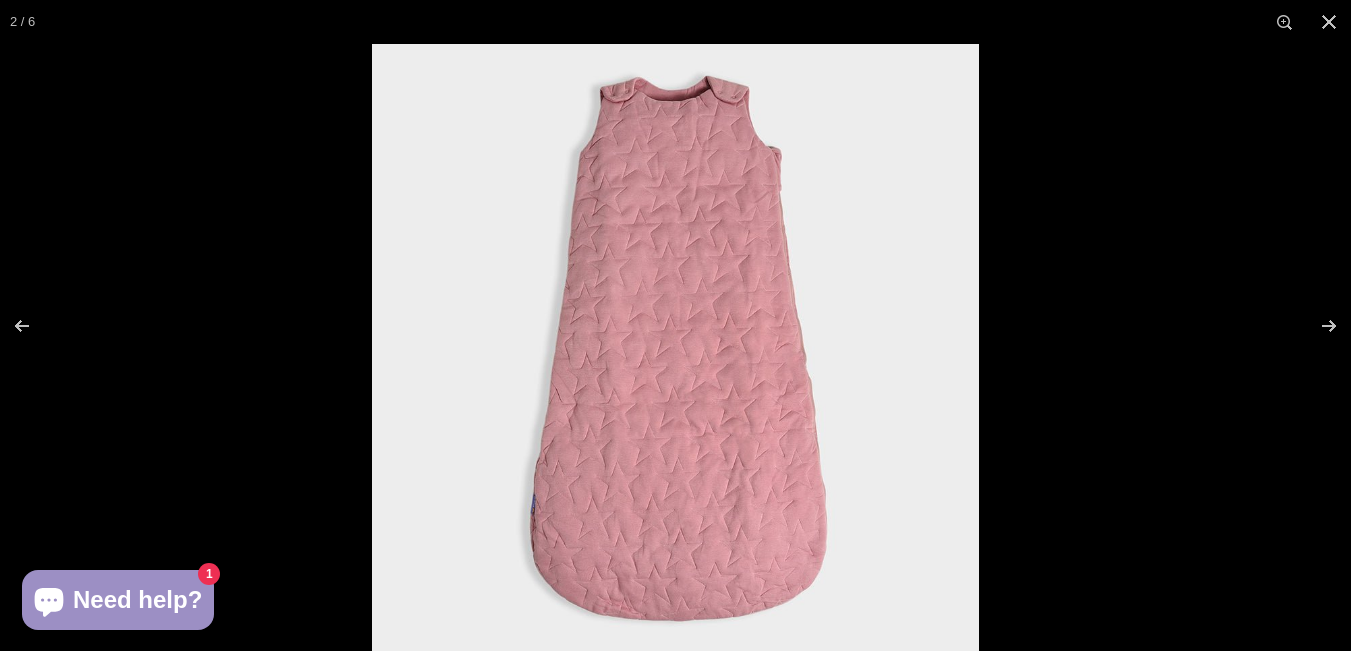 click at bounding box center (675, 347) 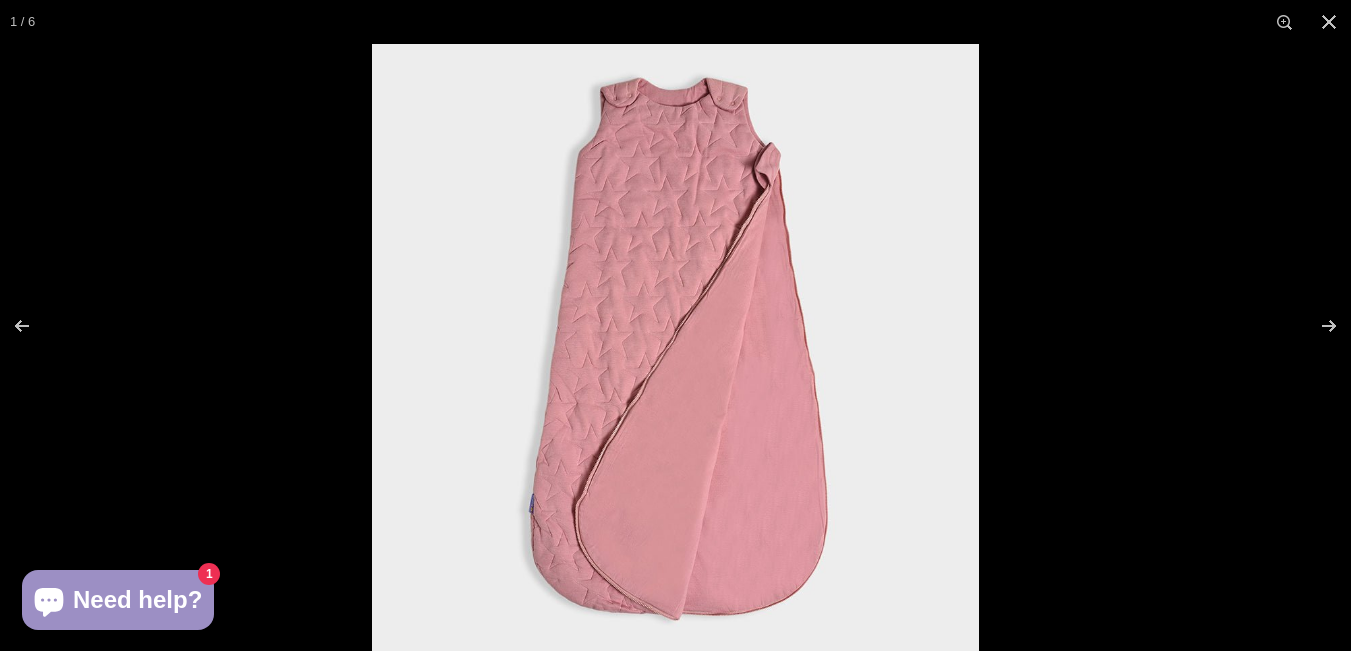 click at bounding box center [675, 347] 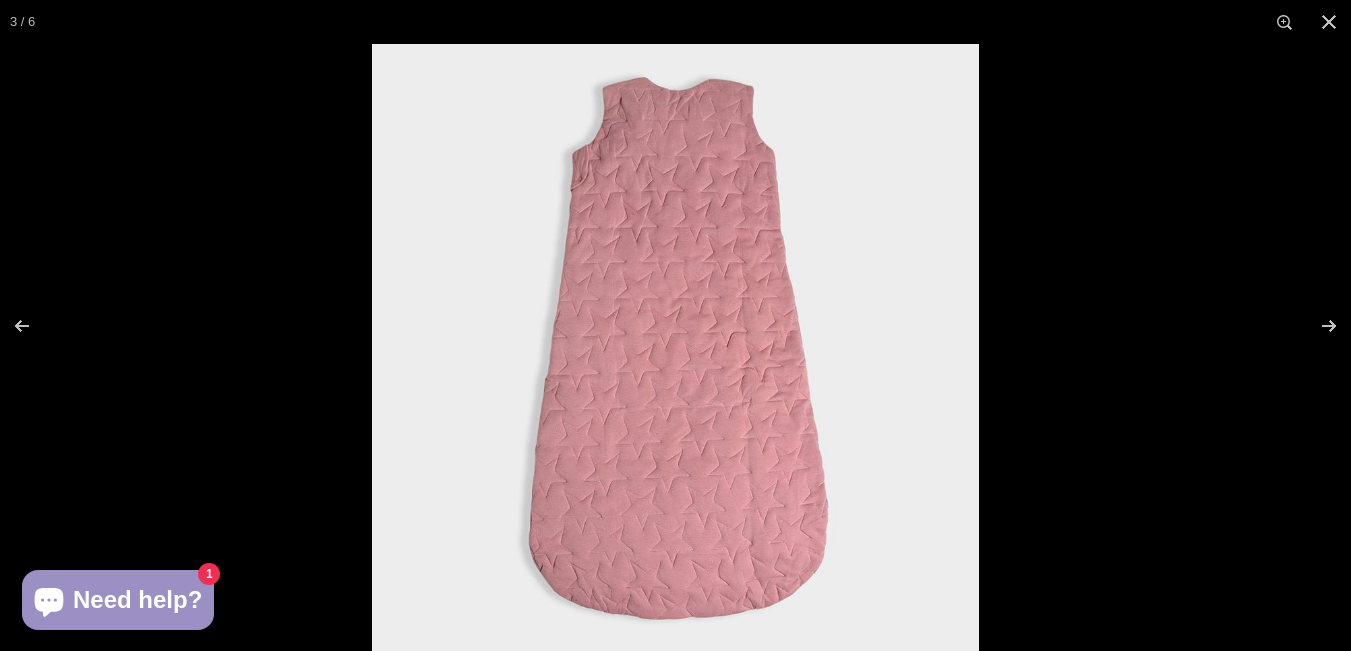 click at bounding box center [675, 347] 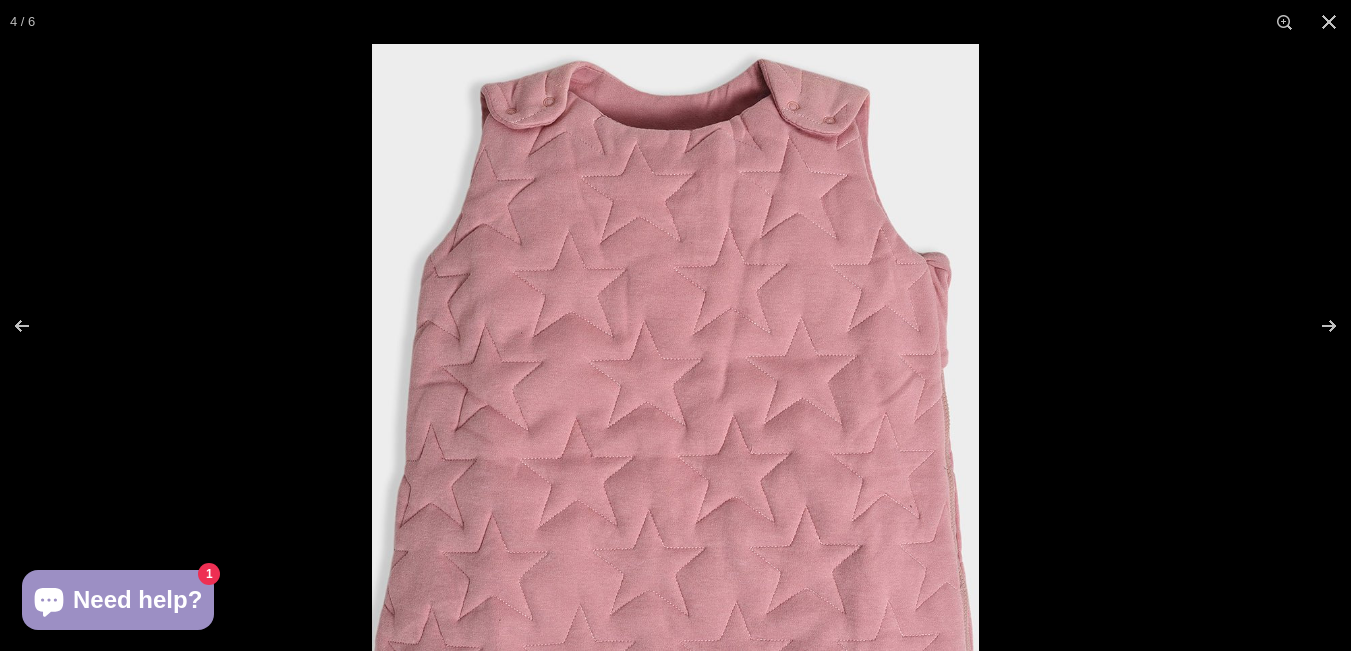 click at bounding box center [675, 347] 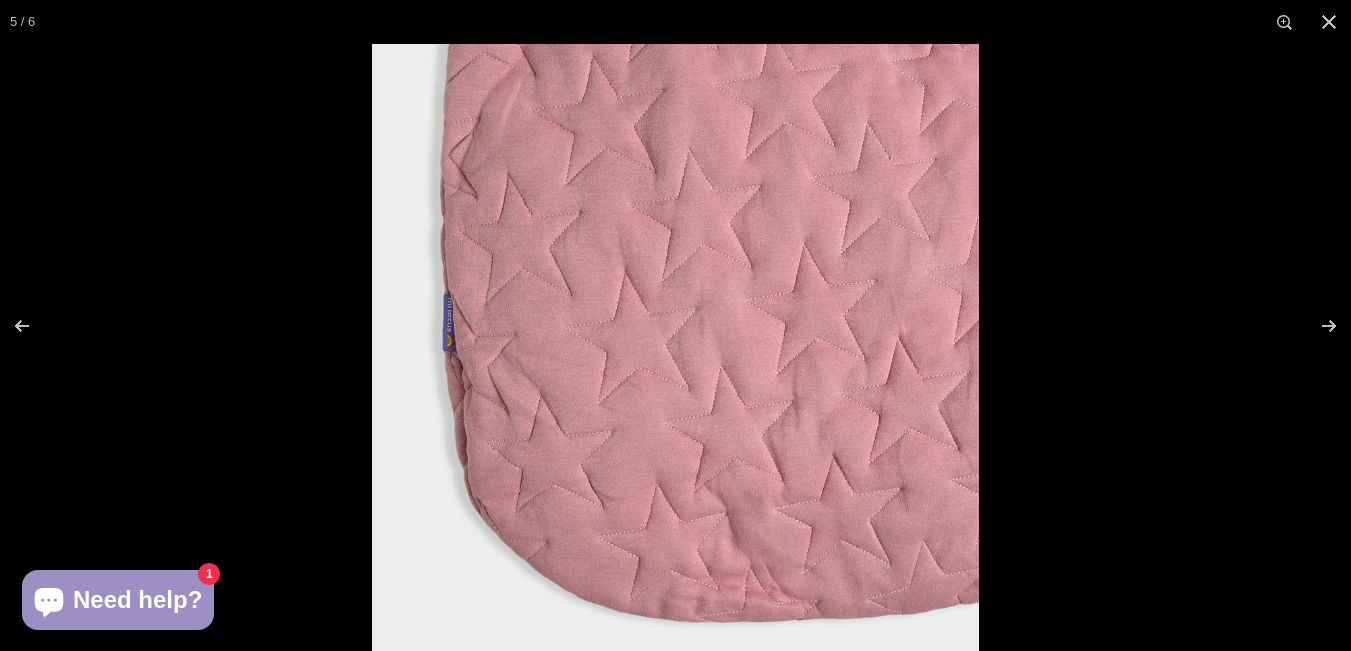 click at bounding box center [675, 347] 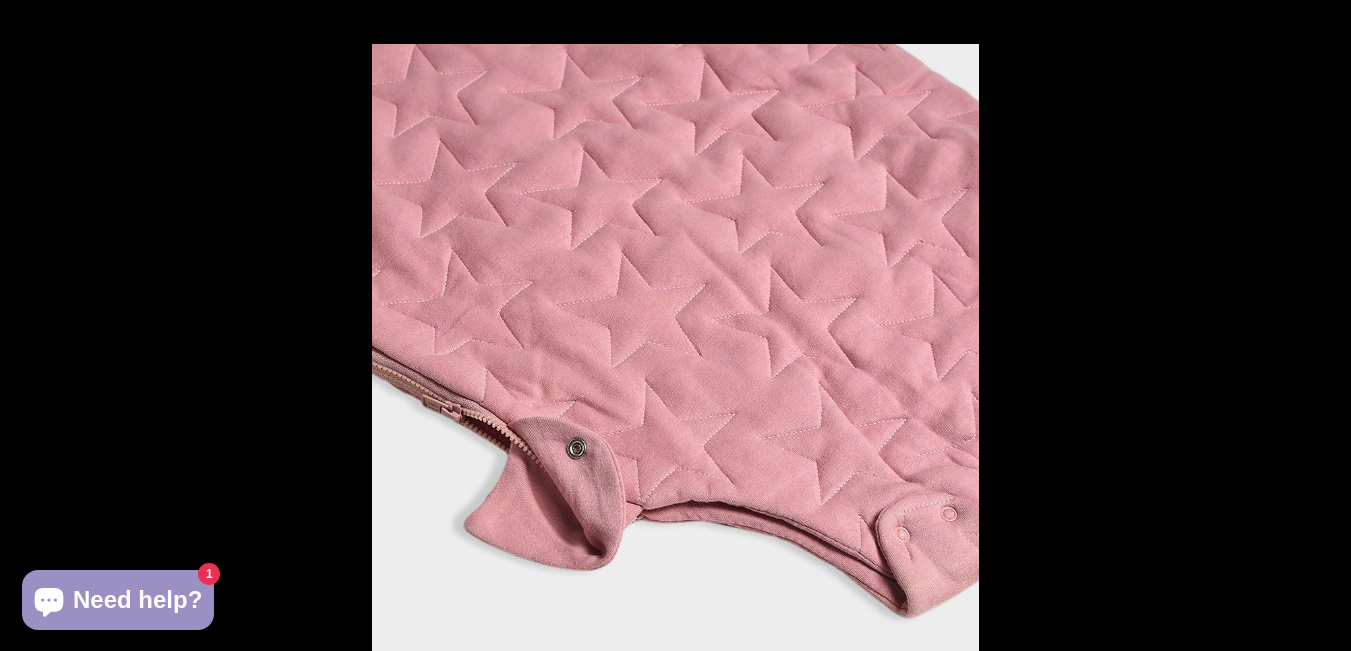 click at bounding box center [675, 347] 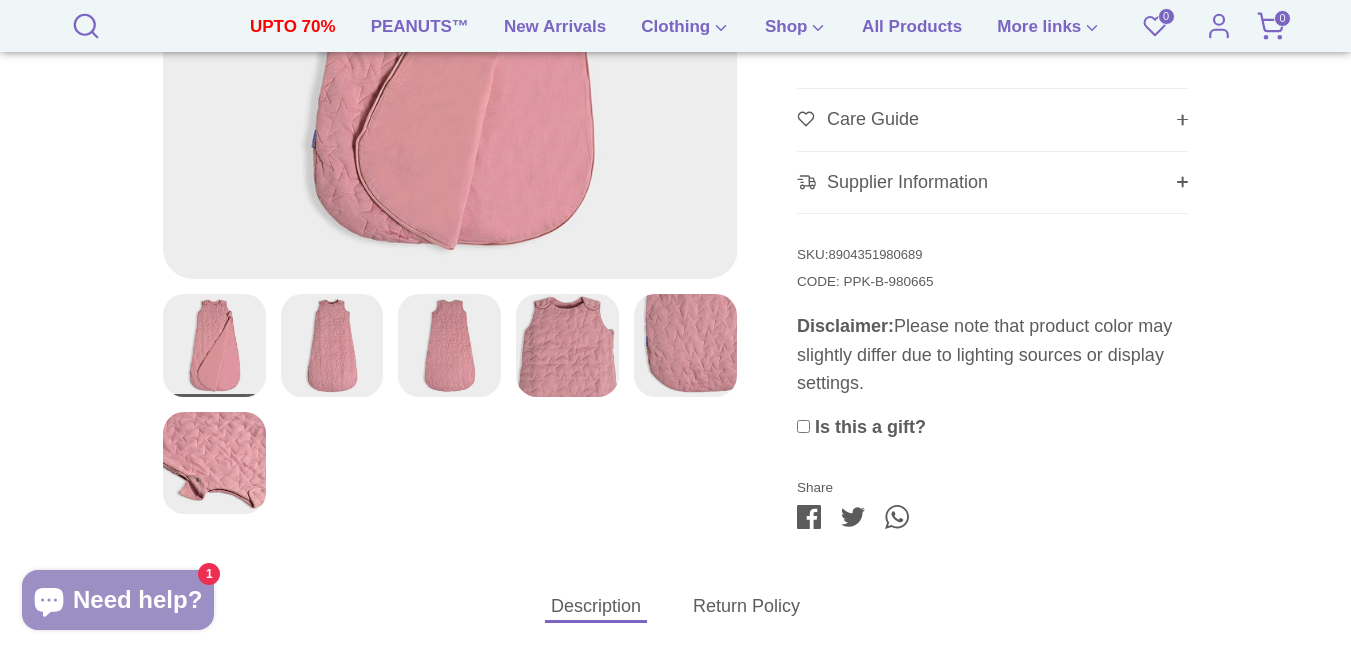 scroll, scrollTop: 874, scrollLeft: 0, axis: vertical 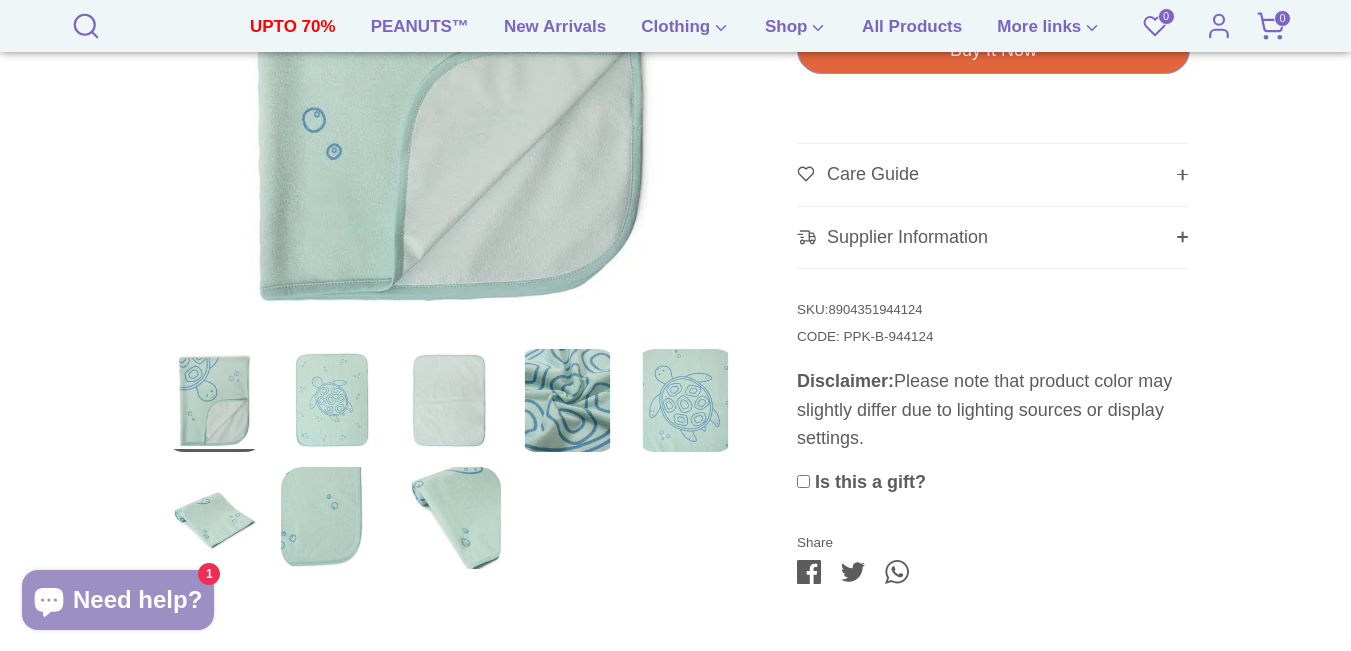 click at bounding box center (450, 46) 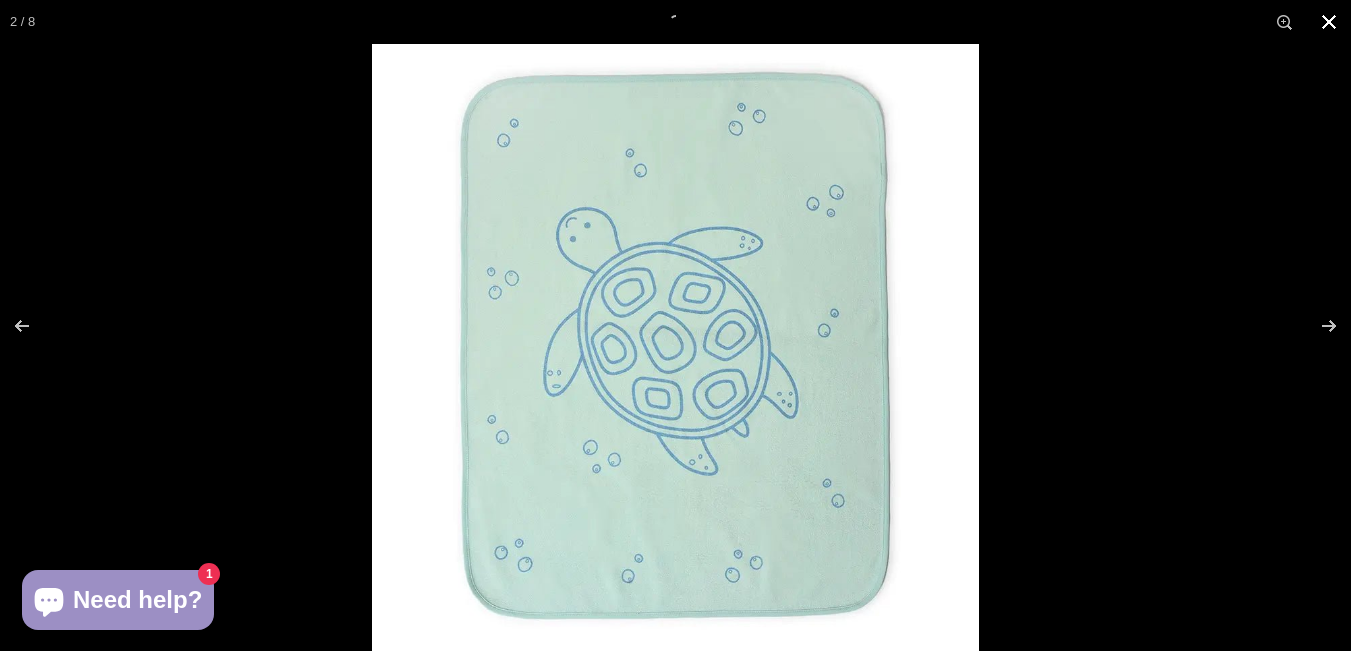 click at bounding box center [1329, 22] 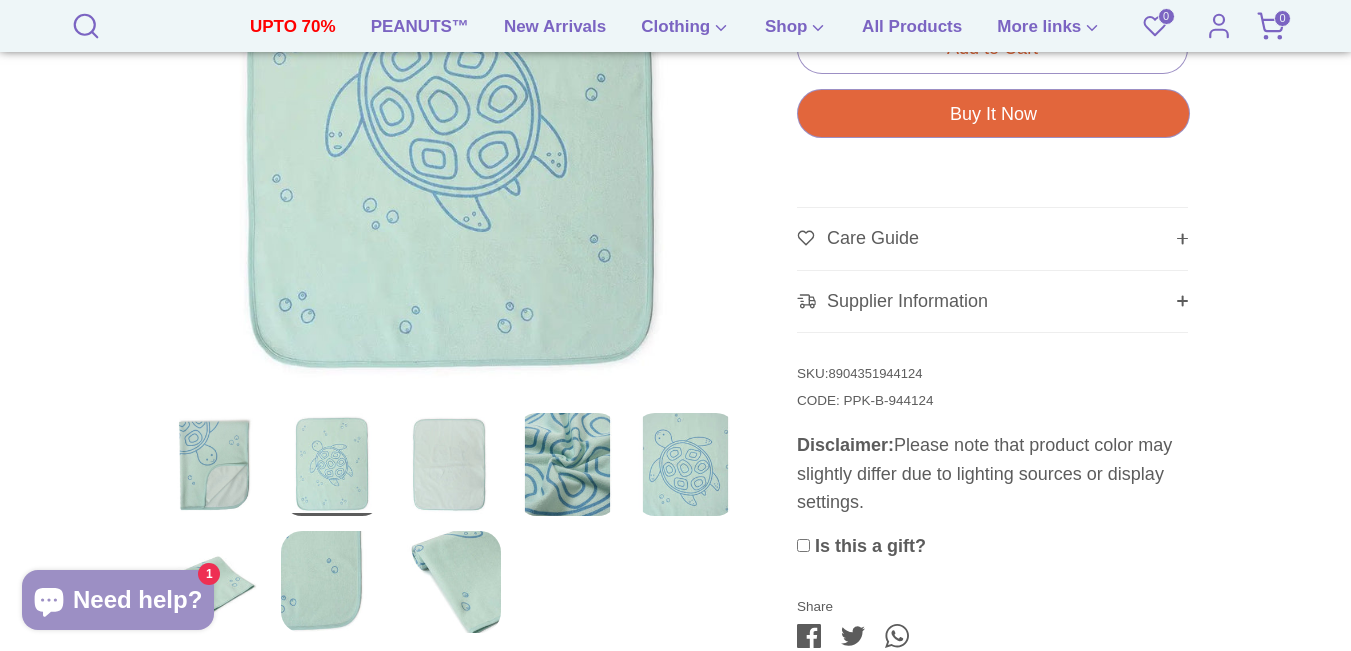 scroll, scrollTop: 757, scrollLeft: 0, axis: vertical 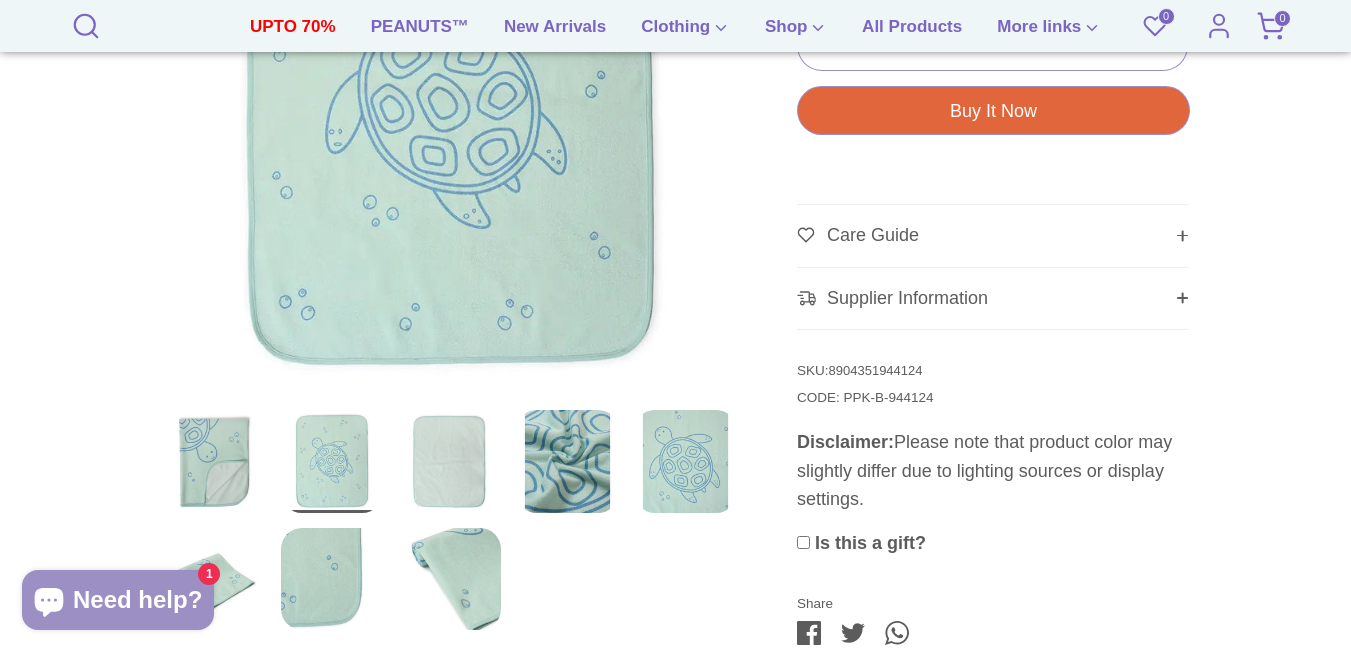 click at bounding box center (332, 461) 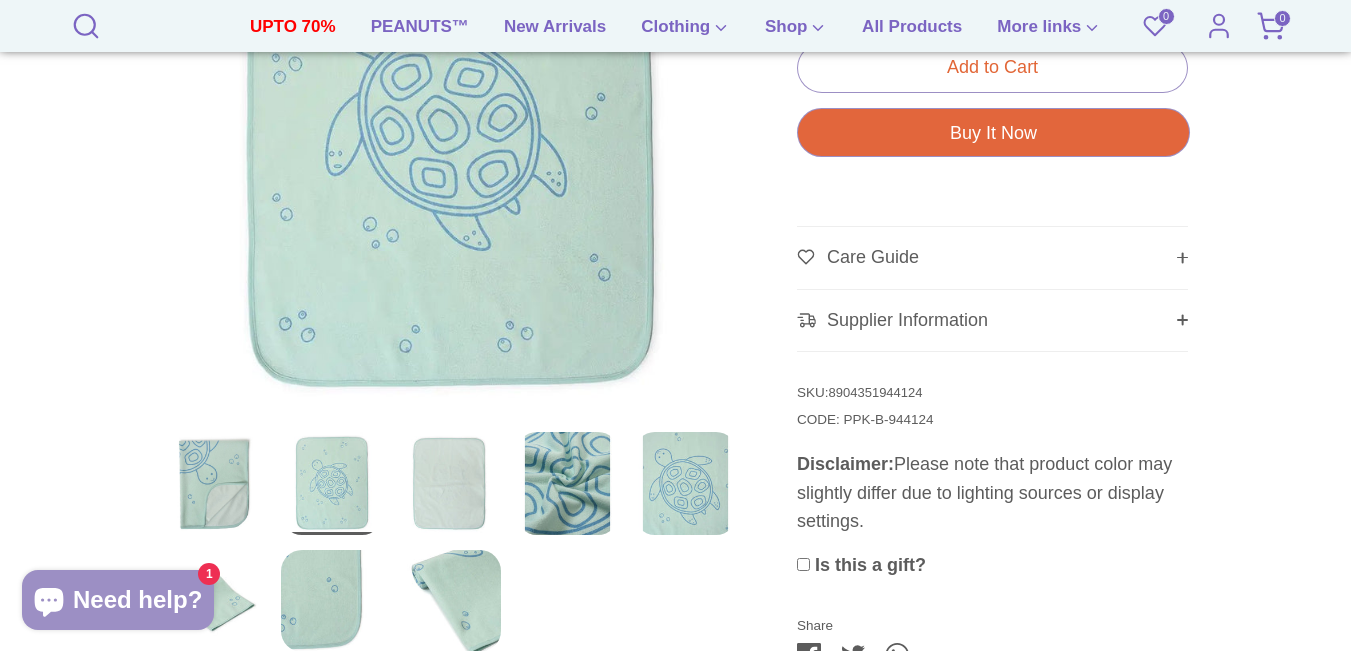scroll, scrollTop: 953, scrollLeft: 0, axis: vertical 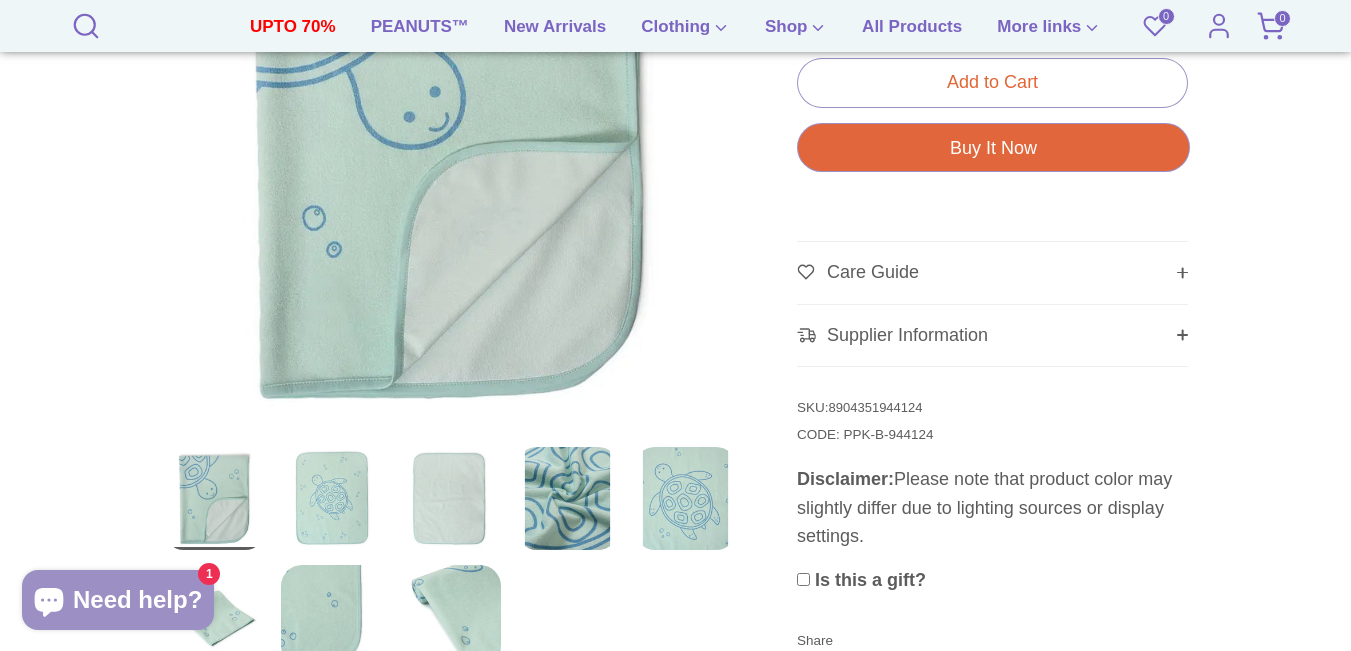click at bounding box center [332, 498] 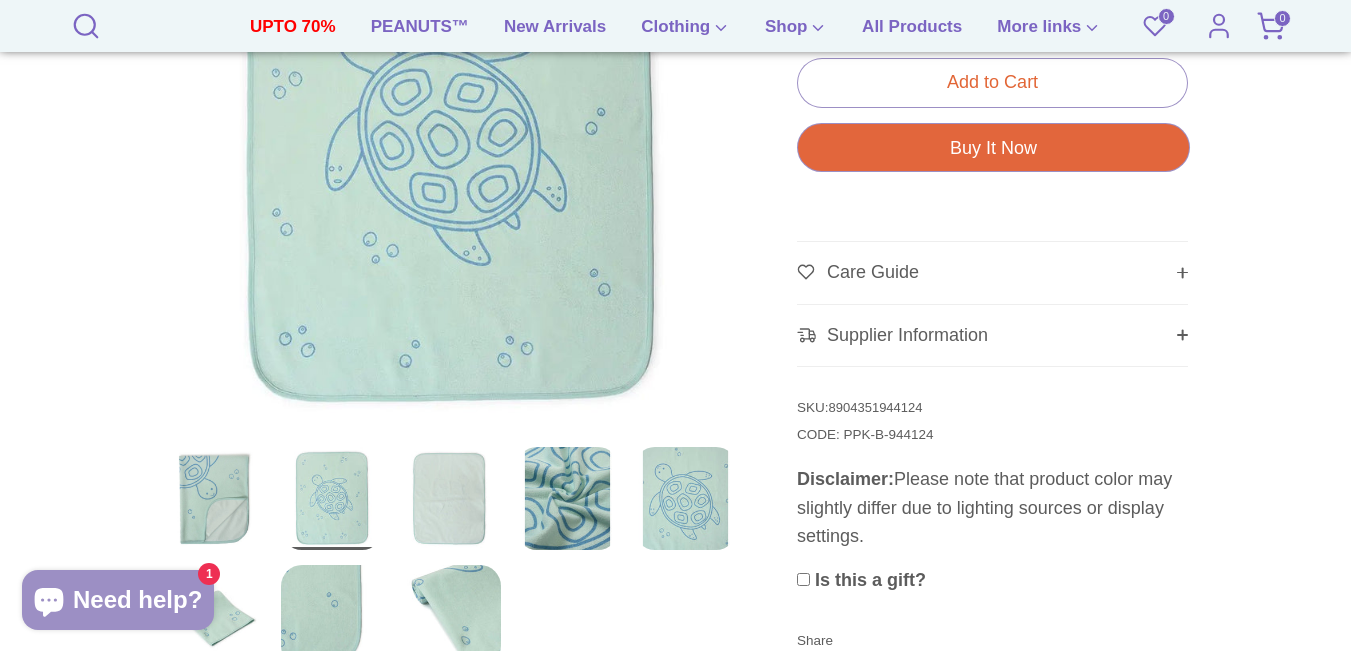 click at bounding box center (450, 144) 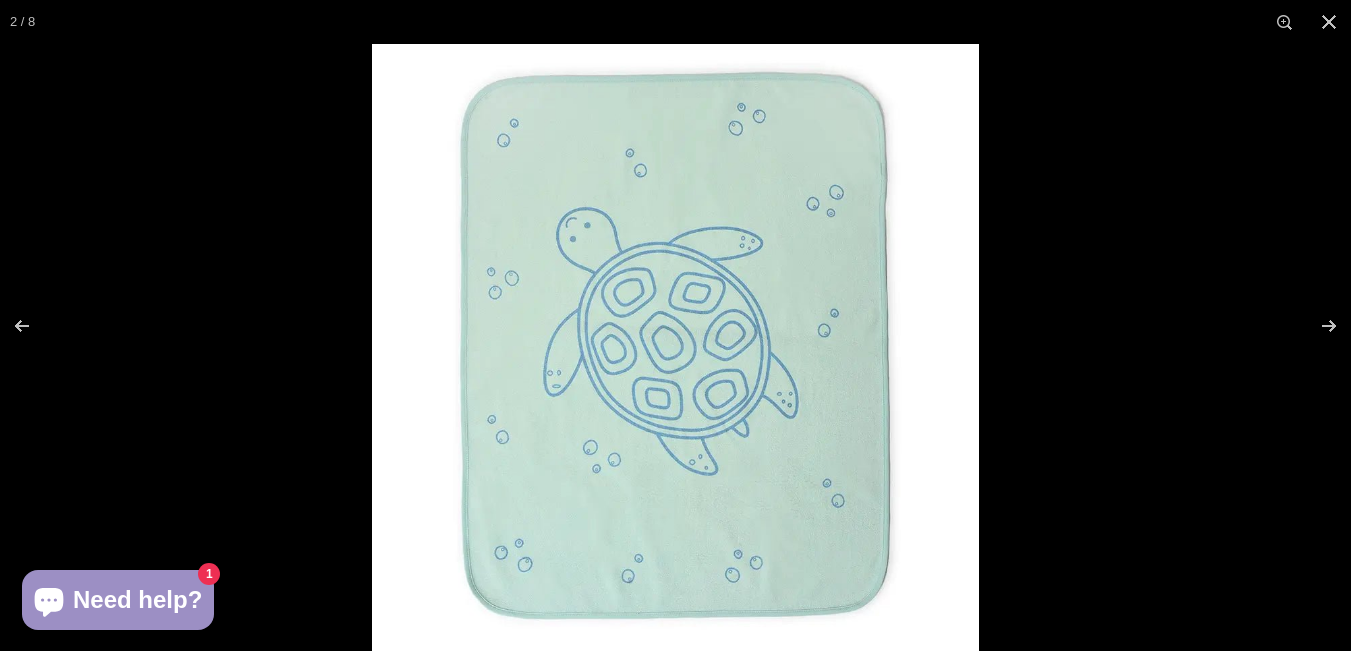 drag, startPoint x: 691, startPoint y: 194, endPoint x: 659, endPoint y: 204, distance: 33.526108 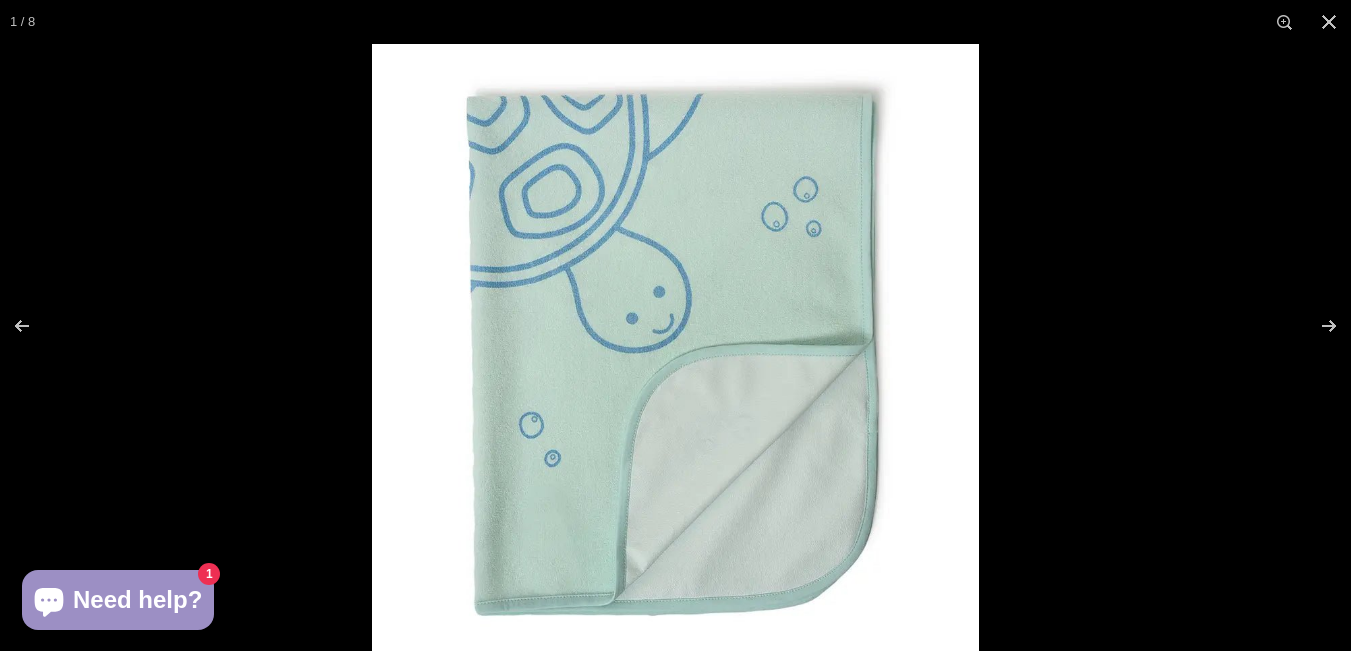 click at bounding box center [675, 347] 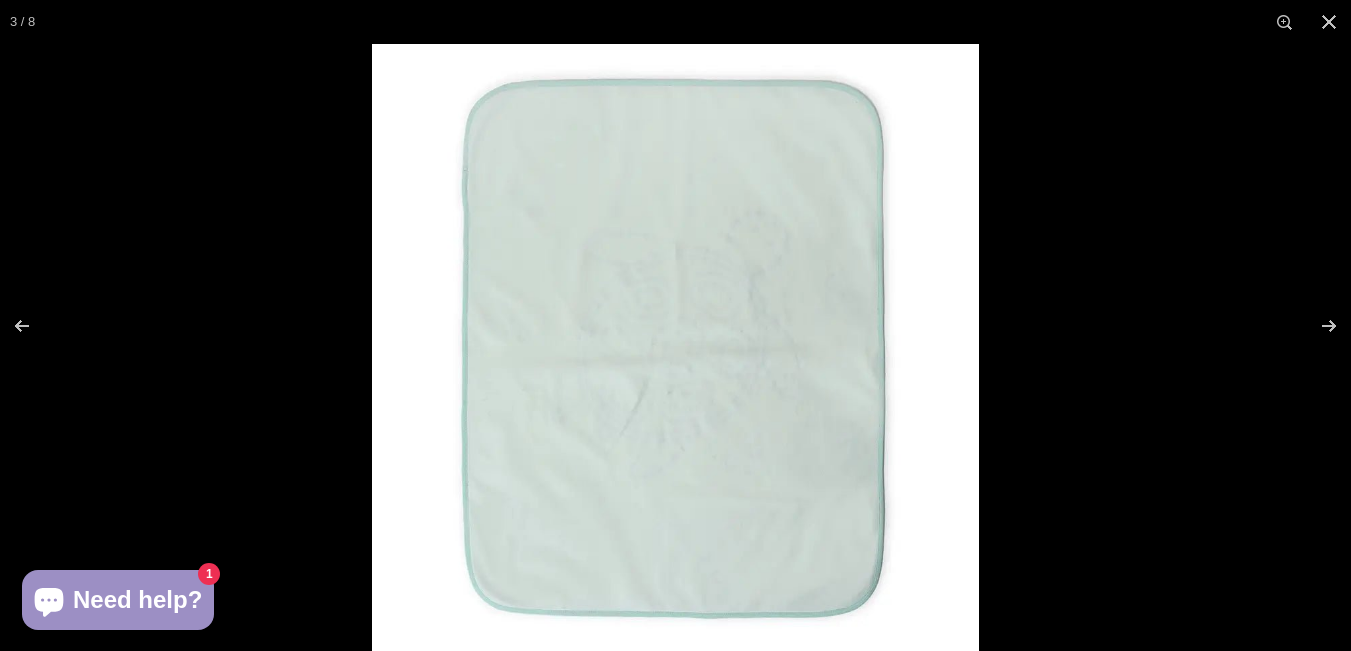 click at bounding box center [675, 347] 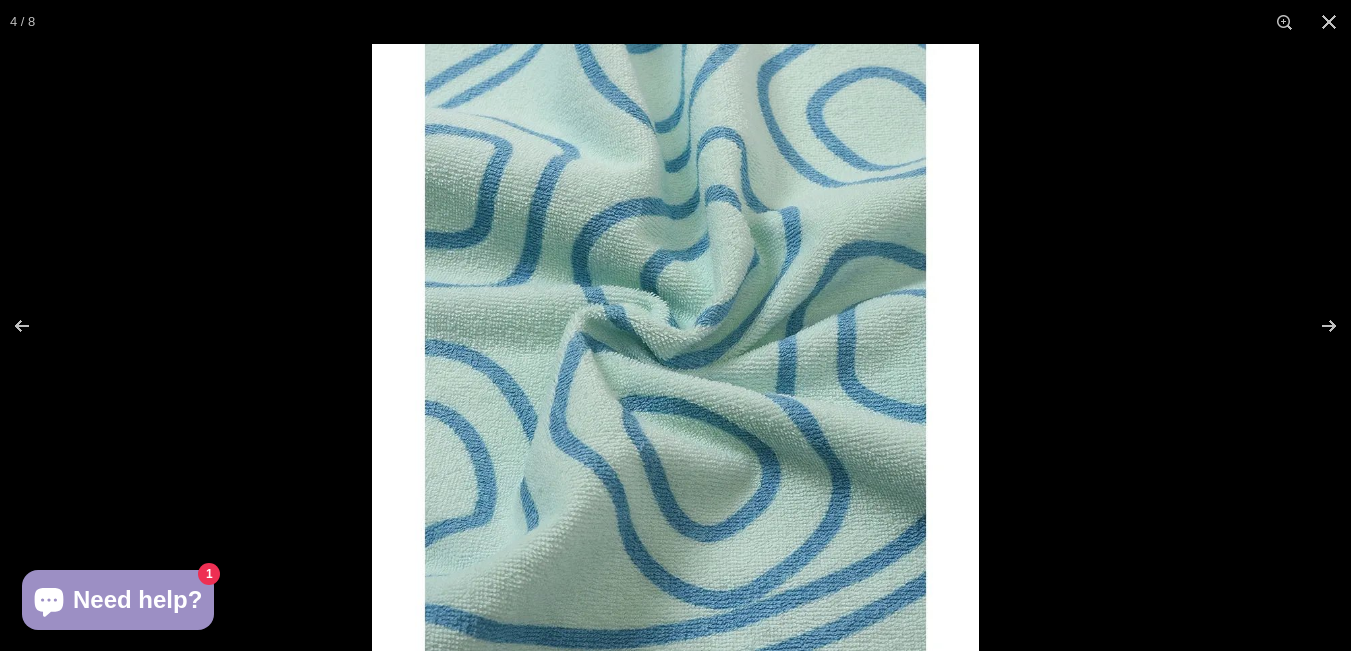 drag, startPoint x: 819, startPoint y: 369, endPoint x: 710, endPoint y: 304, distance: 126.90942 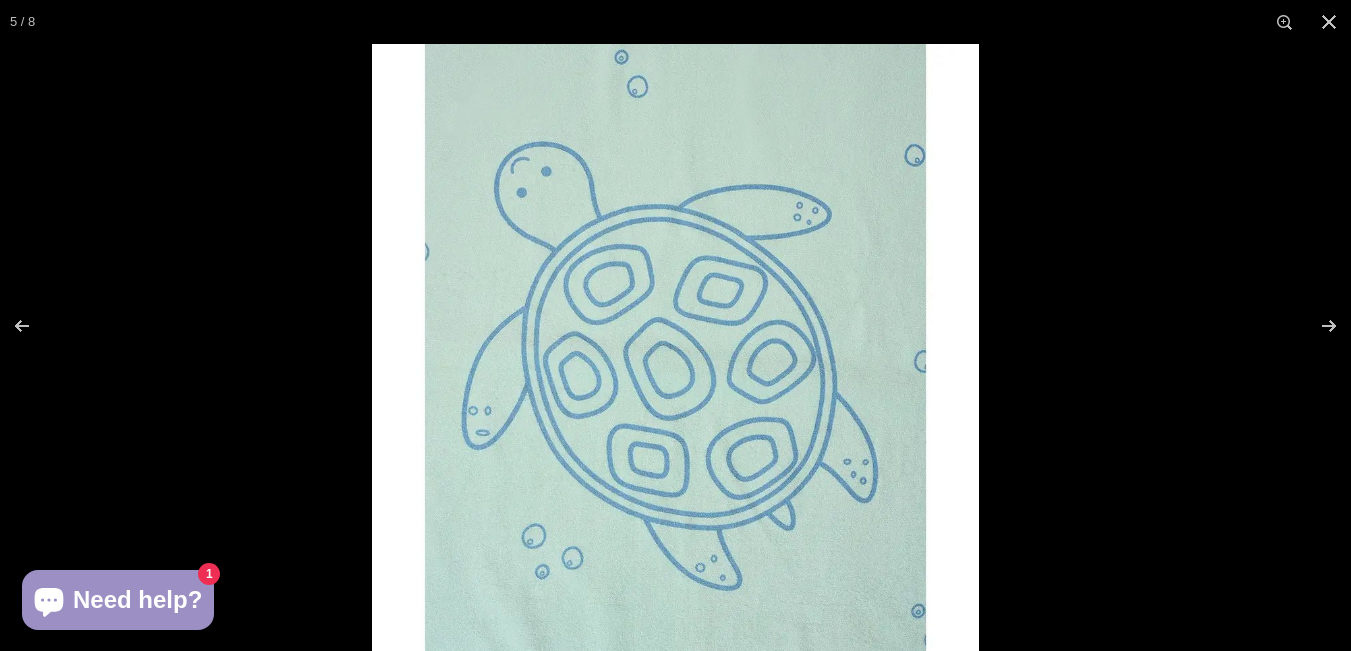 click at bounding box center [675, 347] 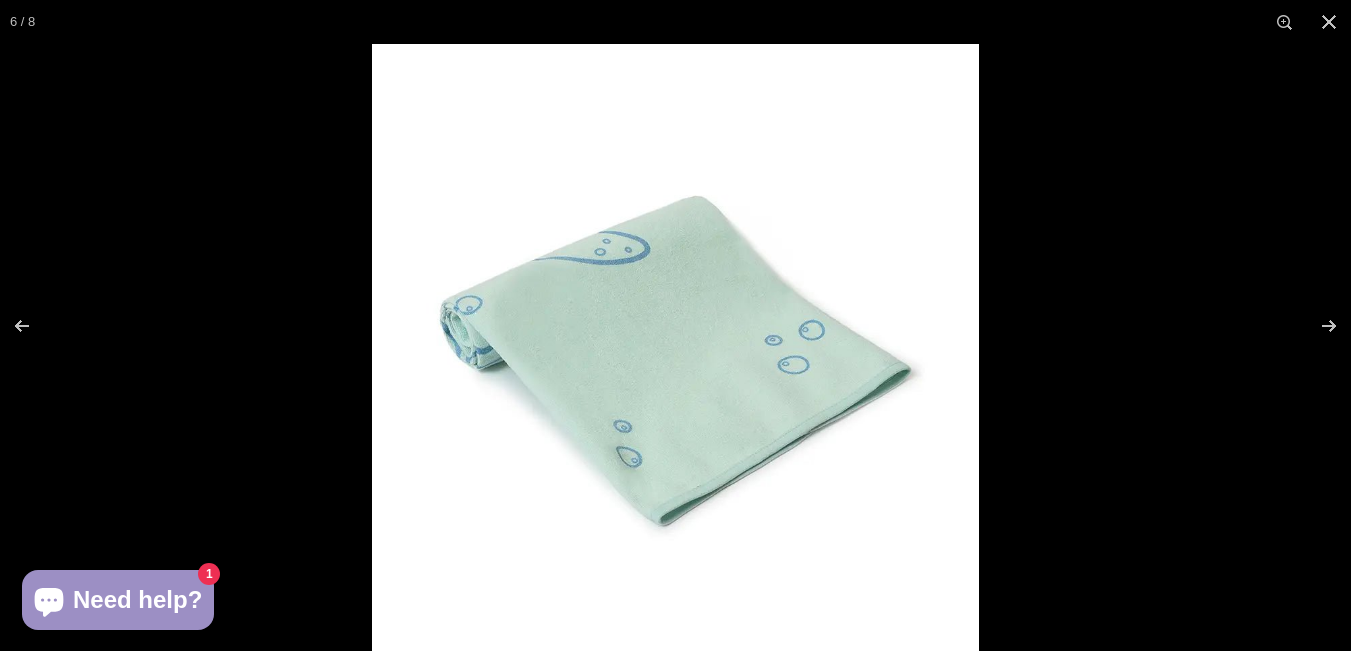 click at bounding box center [675, 347] 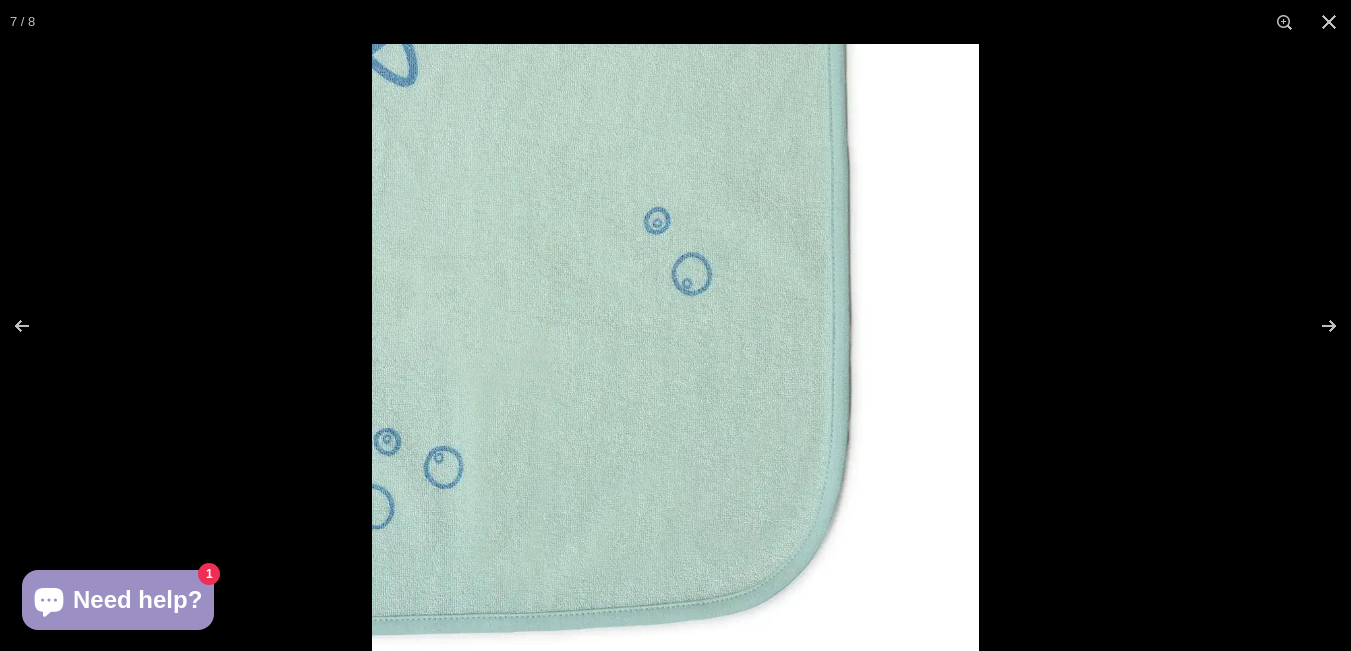click at bounding box center [675, 347] 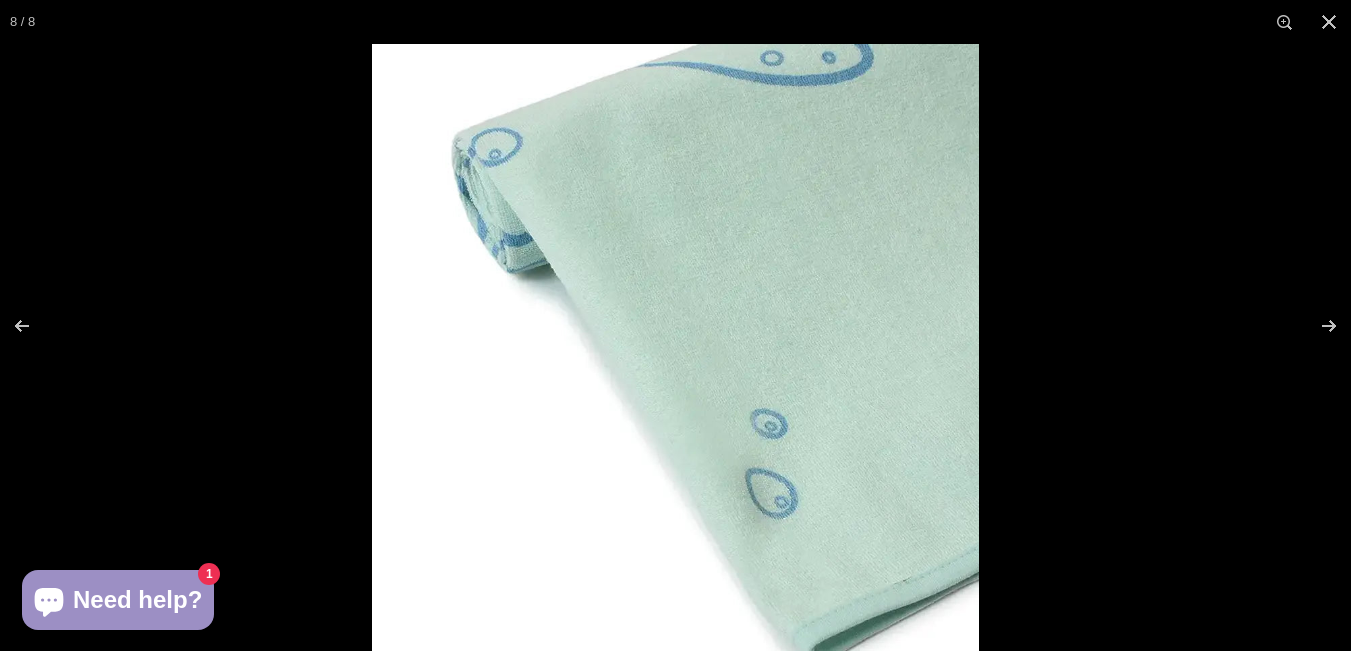 click at bounding box center (675, 347) 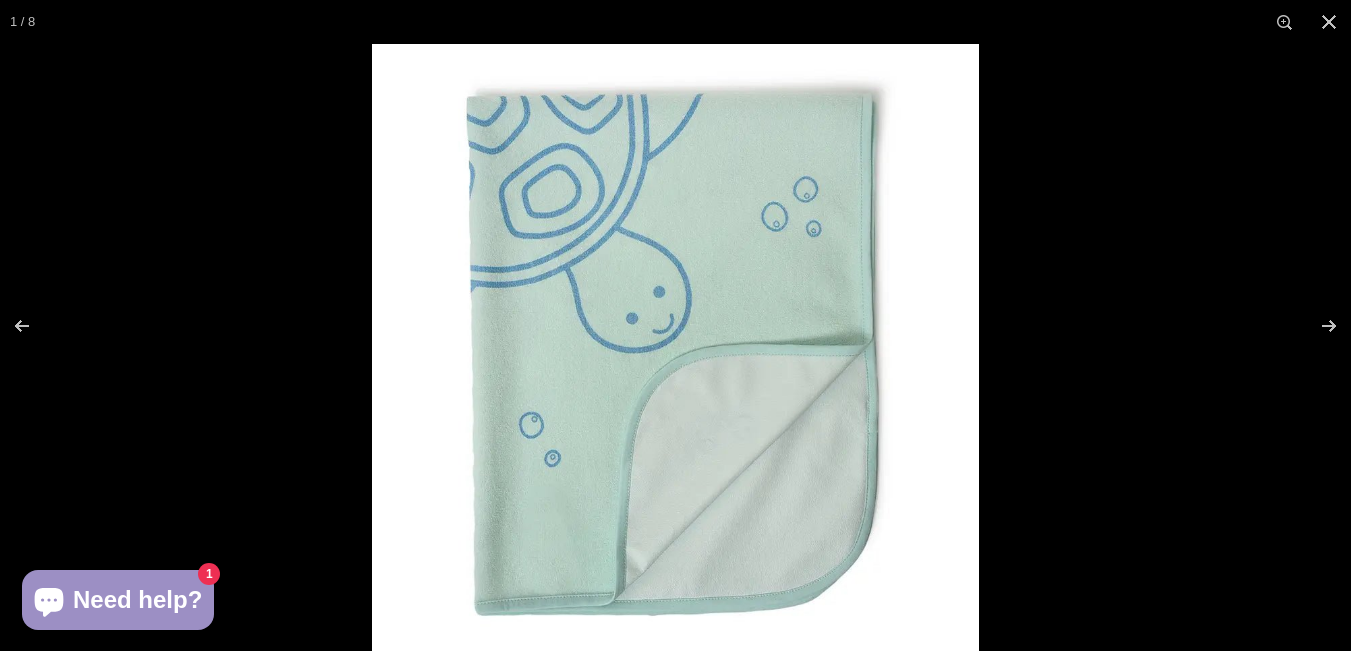click at bounding box center (675, 347) 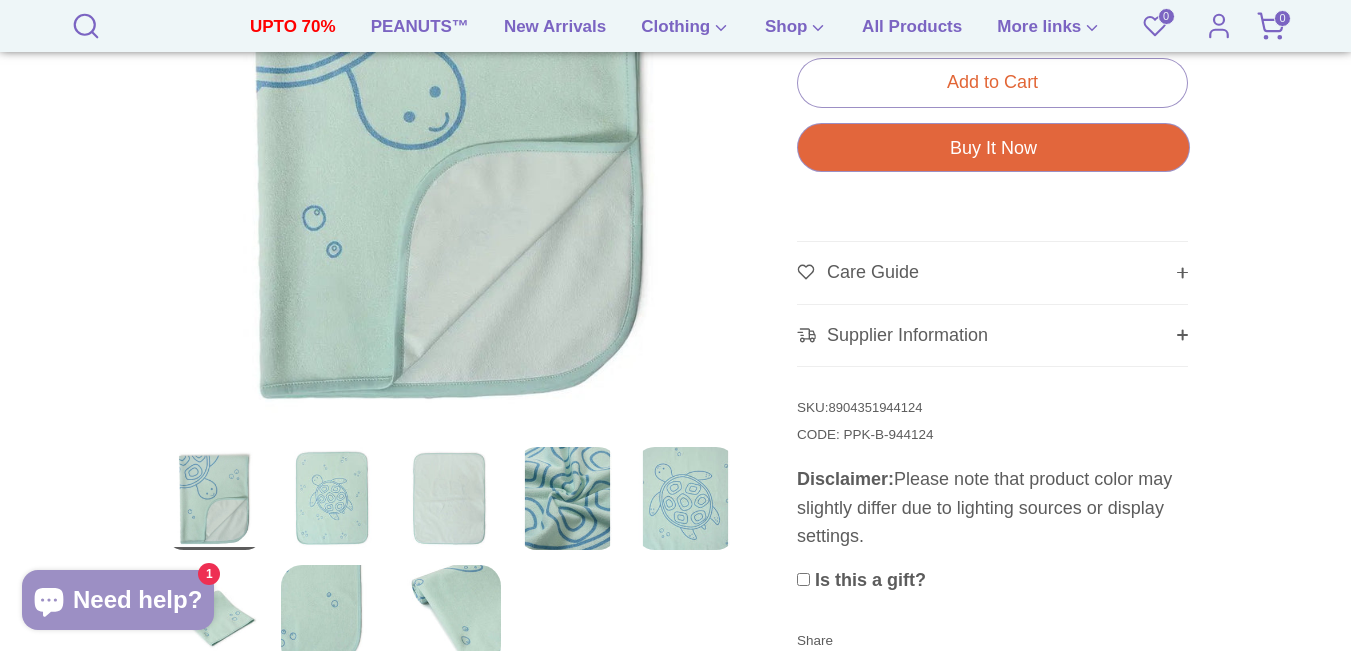 scroll, scrollTop: 910, scrollLeft: 0, axis: vertical 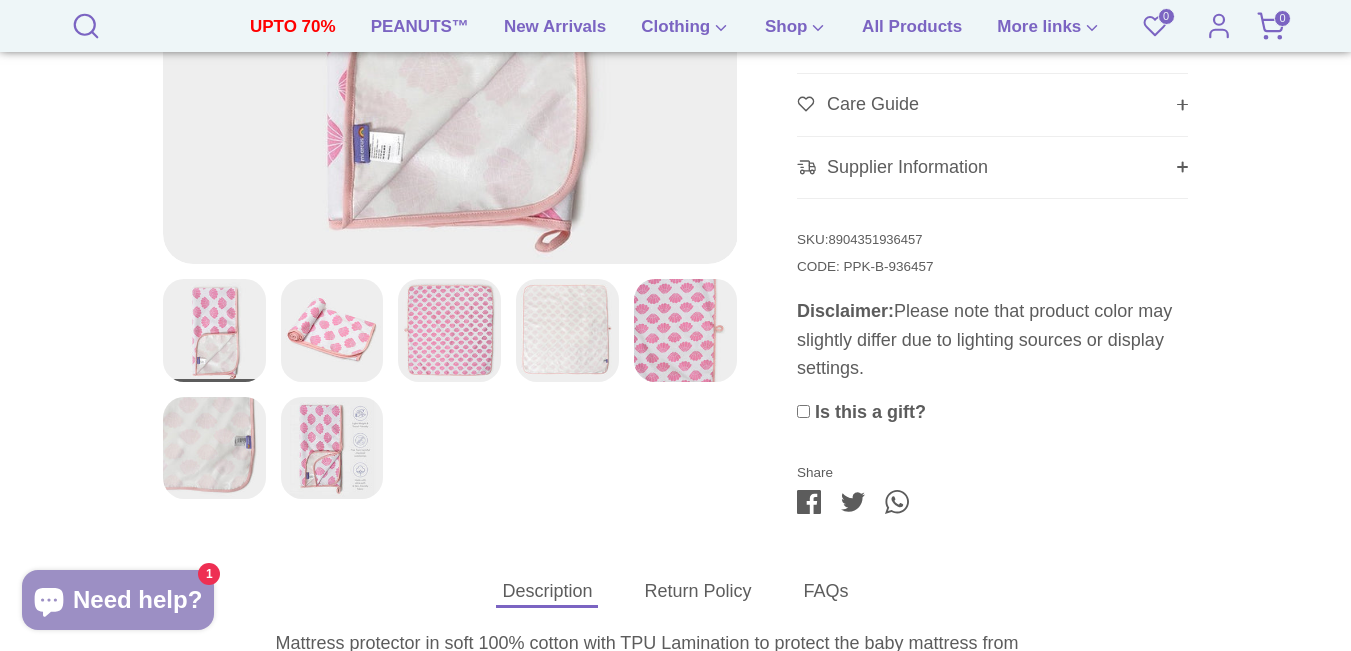 click at bounding box center (449, 330) 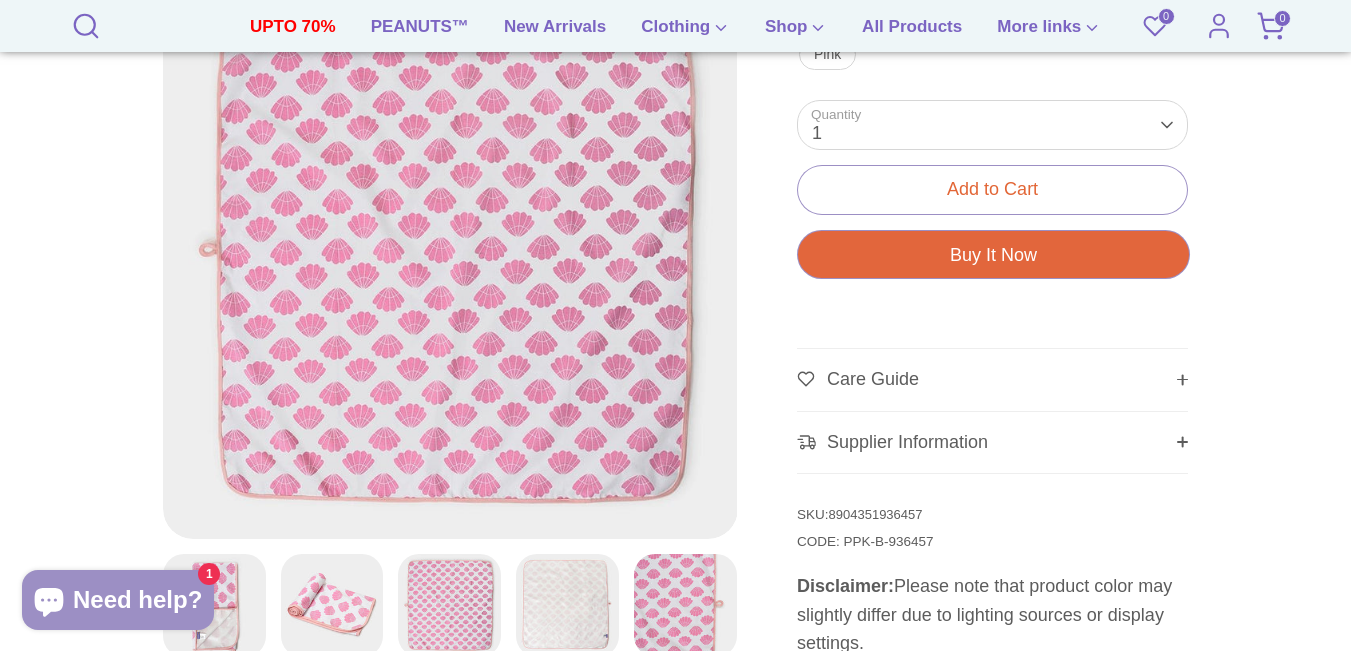 scroll, scrollTop: 612, scrollLeft: 0, axis: vertical 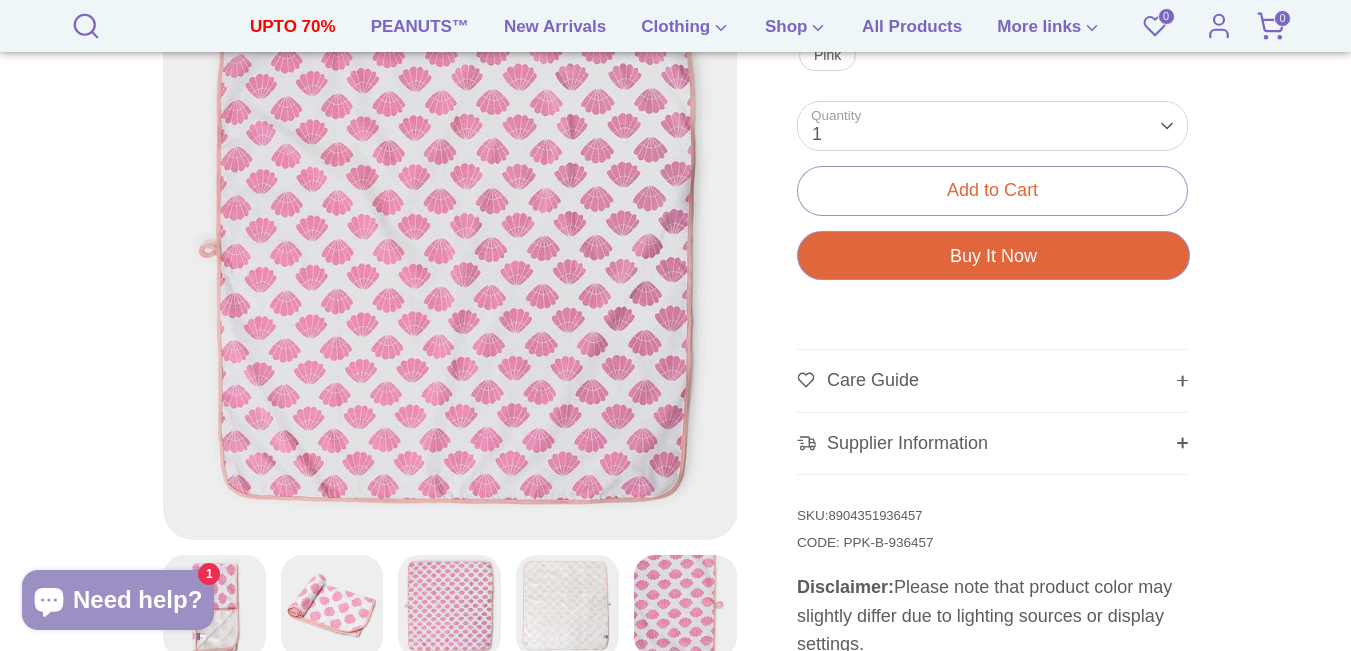 click at bounding box center [450, 252] 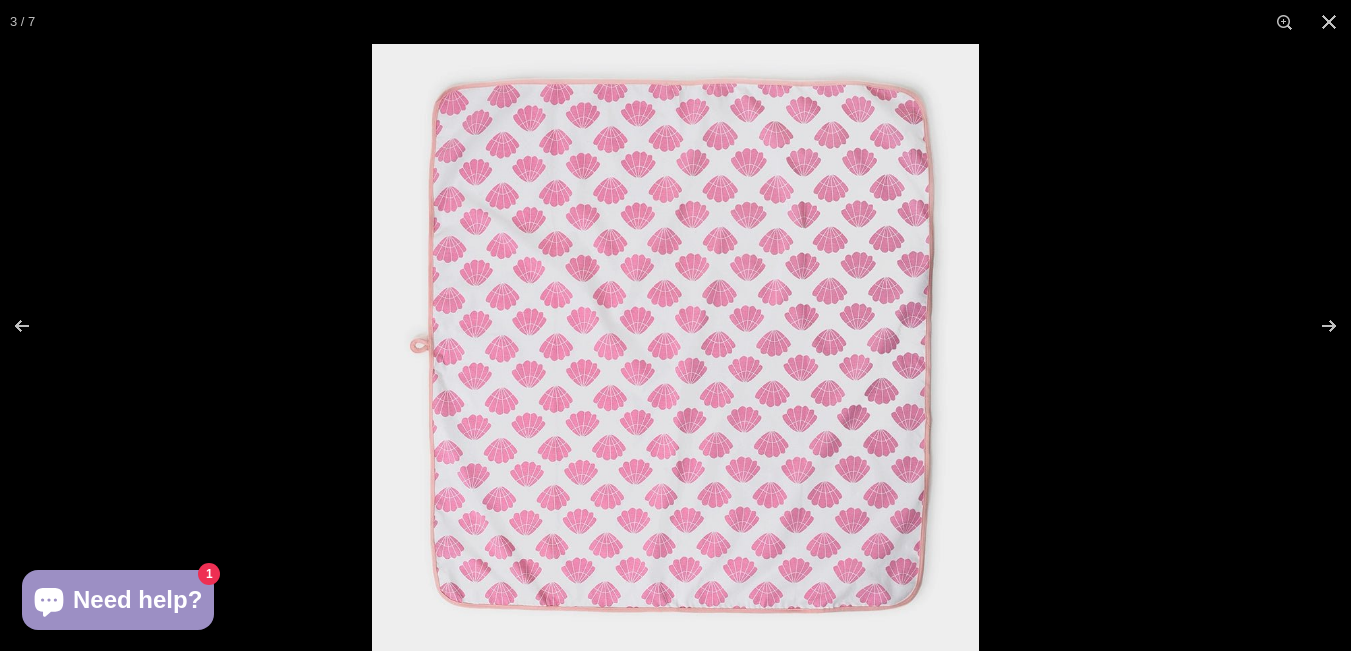 click at bounding box center [675, 347] 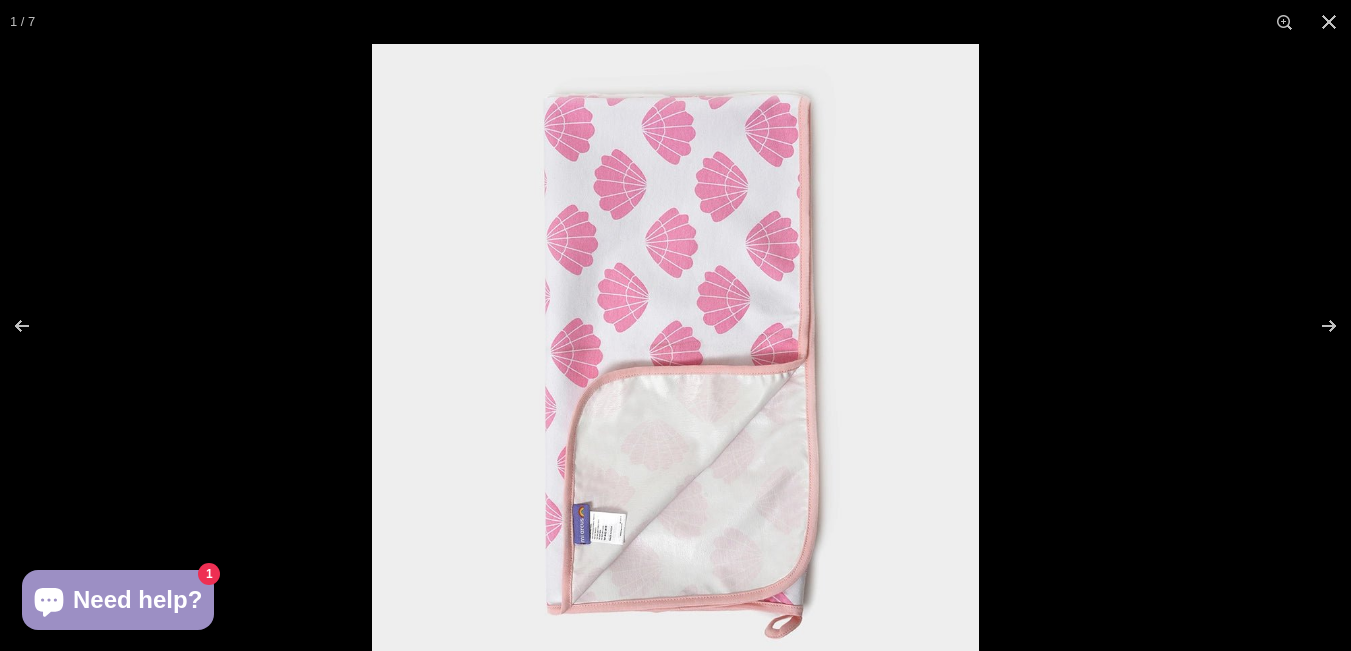 click at bounding box center [675, 347] 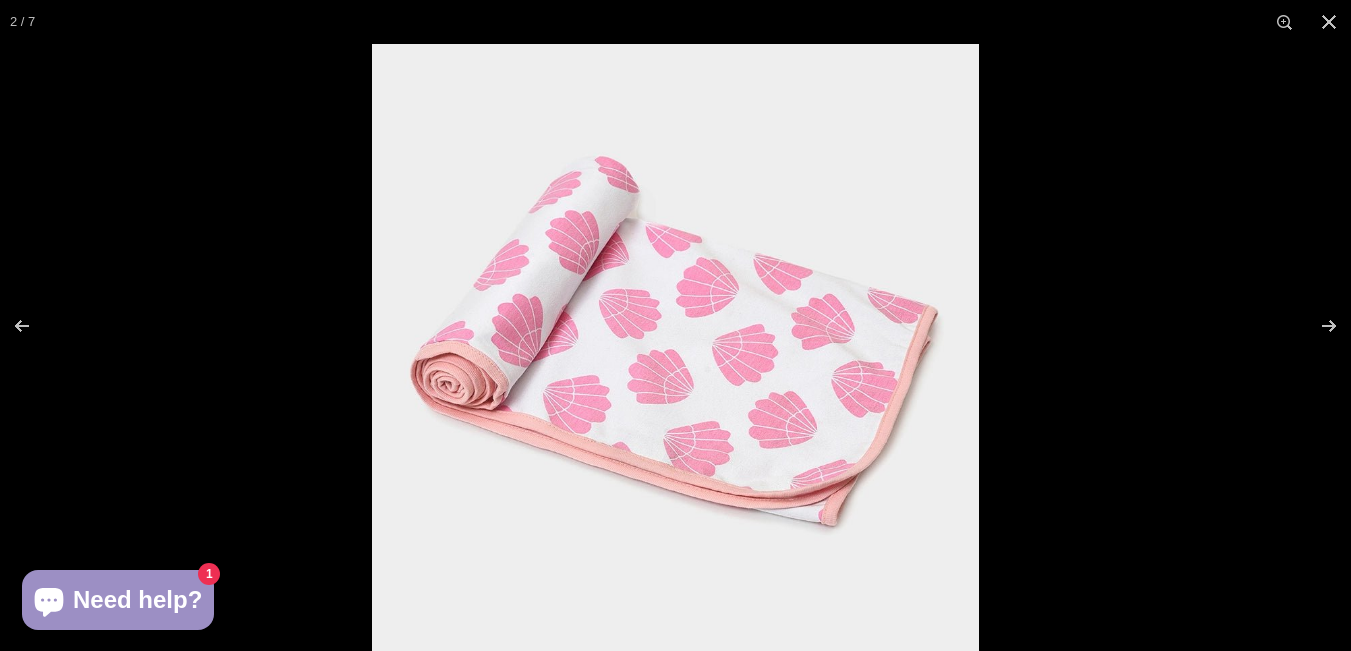 click at bounding box center (675, 347) 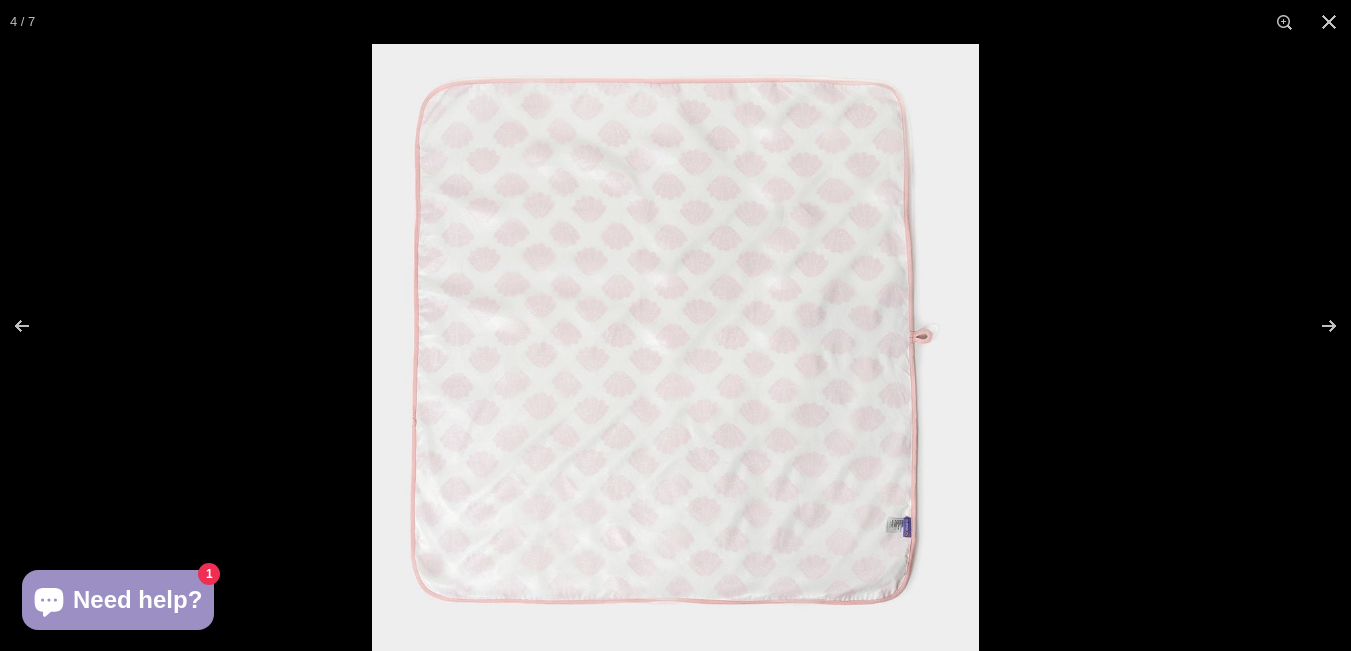 click at bounding box center (675, 347) 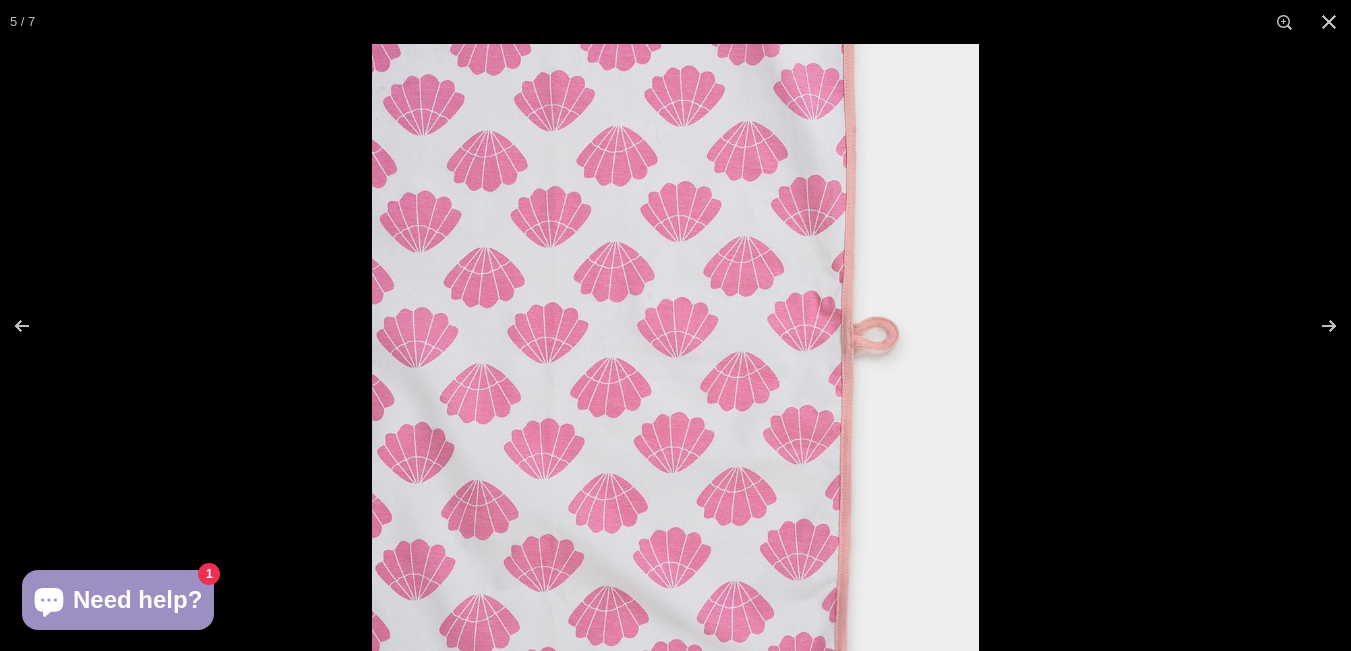 click at bounding box center (675, 347) 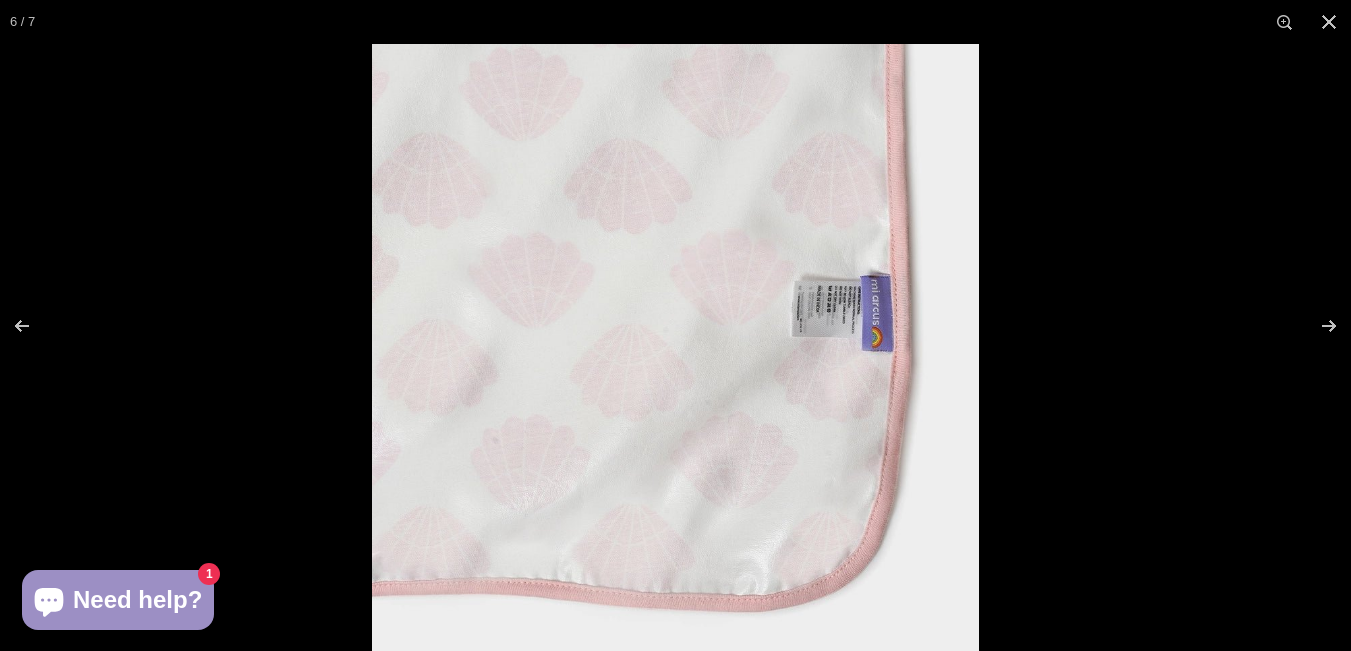 click at bounding box center (675, 347) 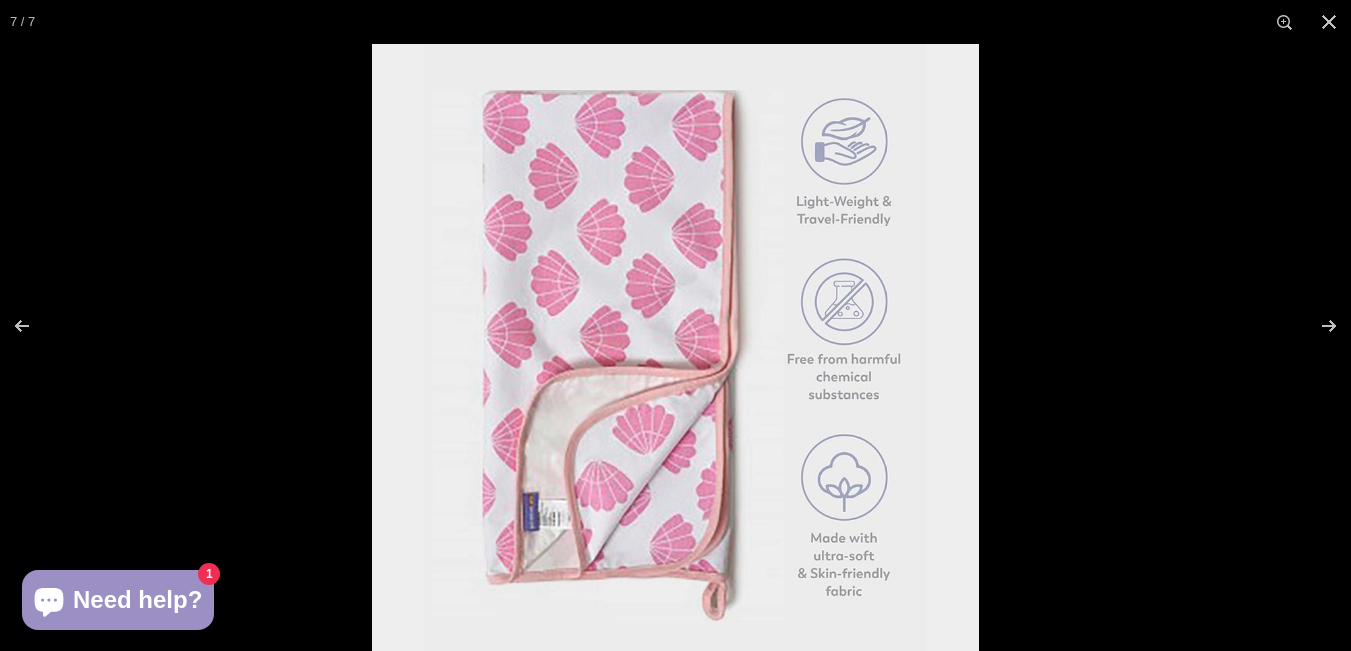 click at bounding box center (675, 347) 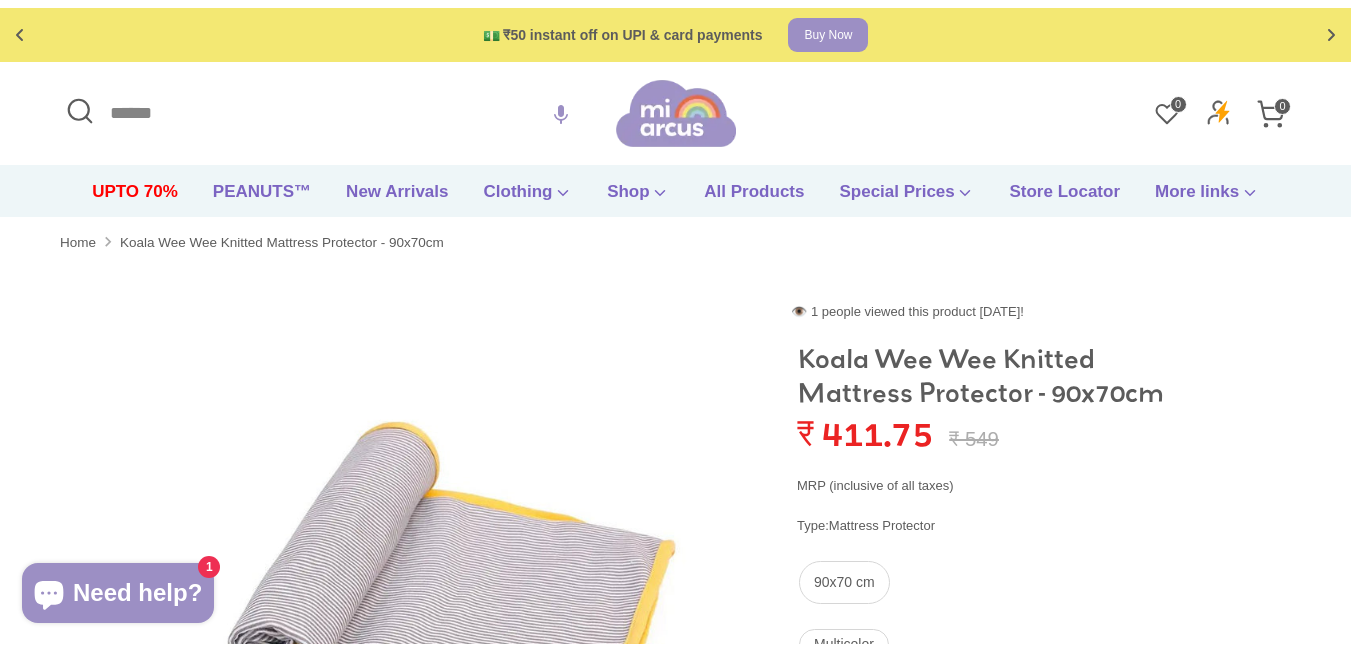 scroll, scrollTop: 0, scrollLeft: 0, axis: both 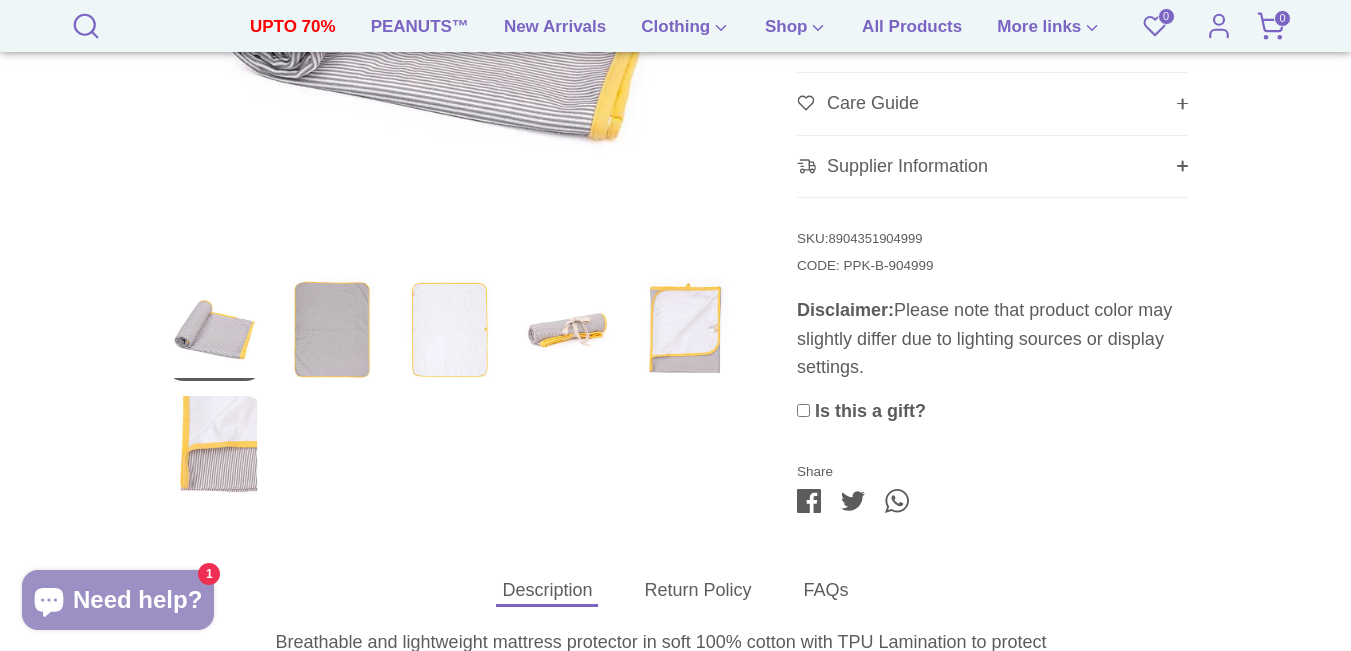 click at bounding box center (332, 329) 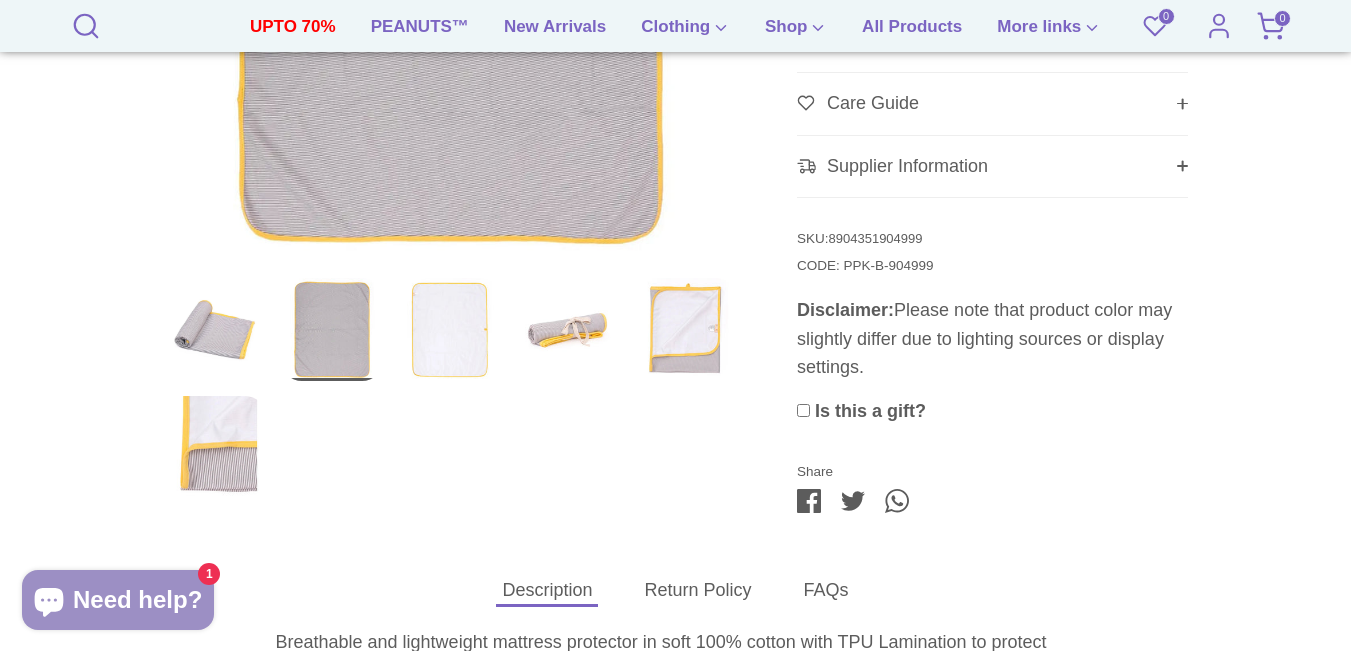 click at bounding box center (450, -25) 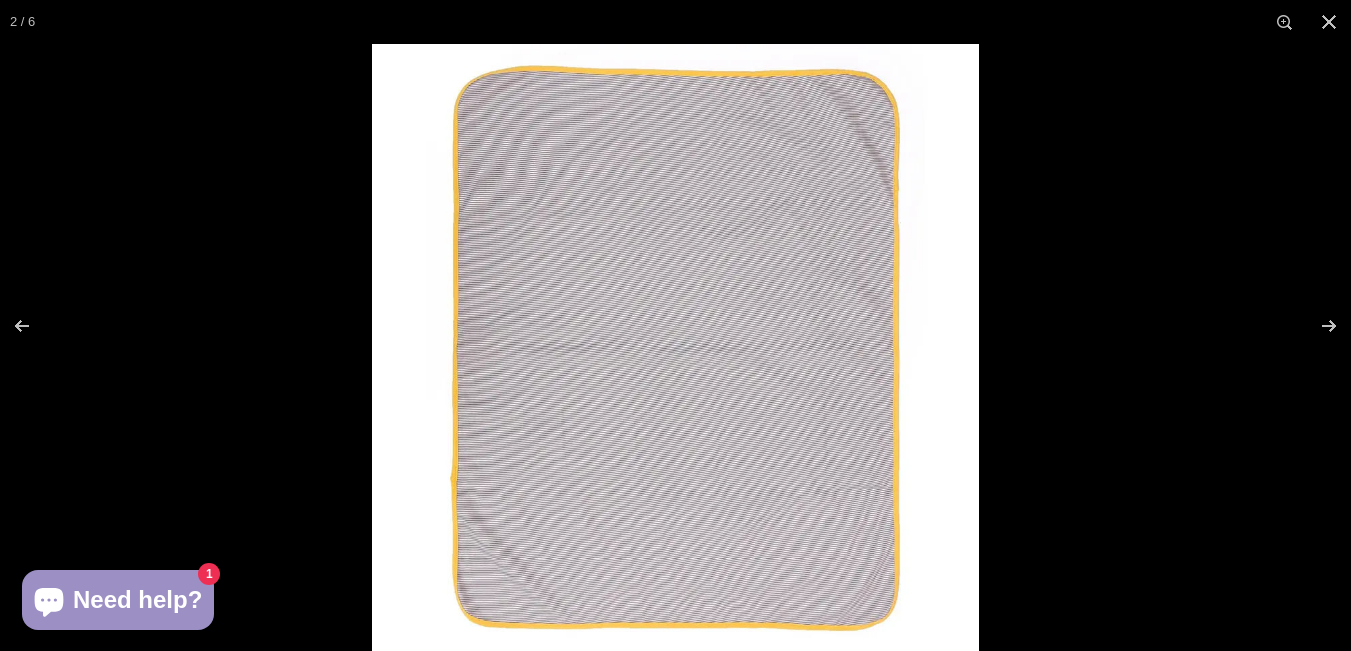click at bounding box center (675, 347) 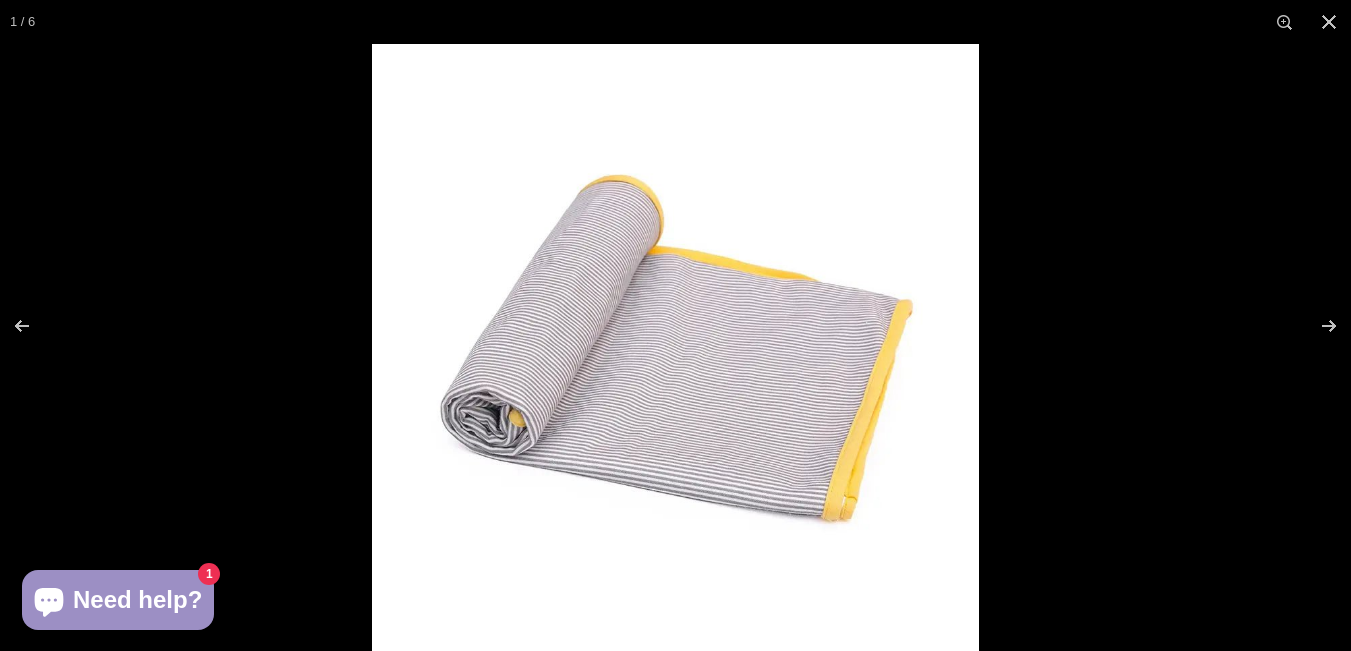 click at bounding box center (675, 347) 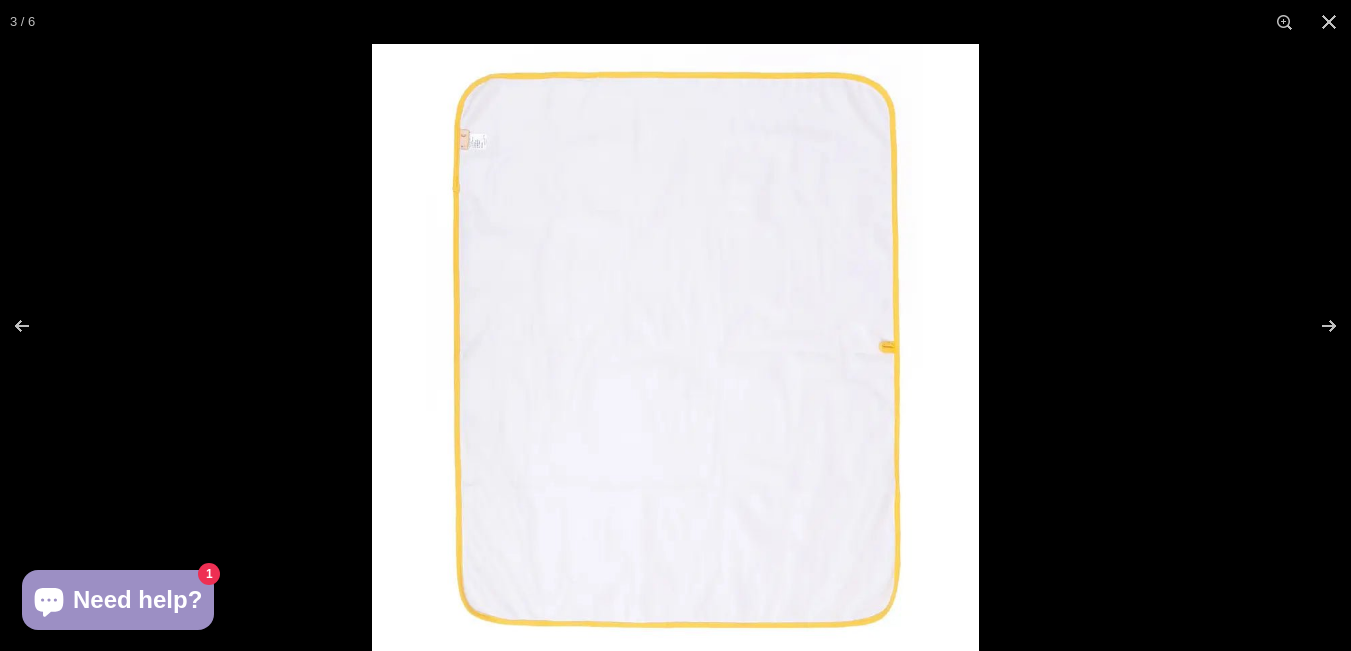 click at bounding box center [675, 347] 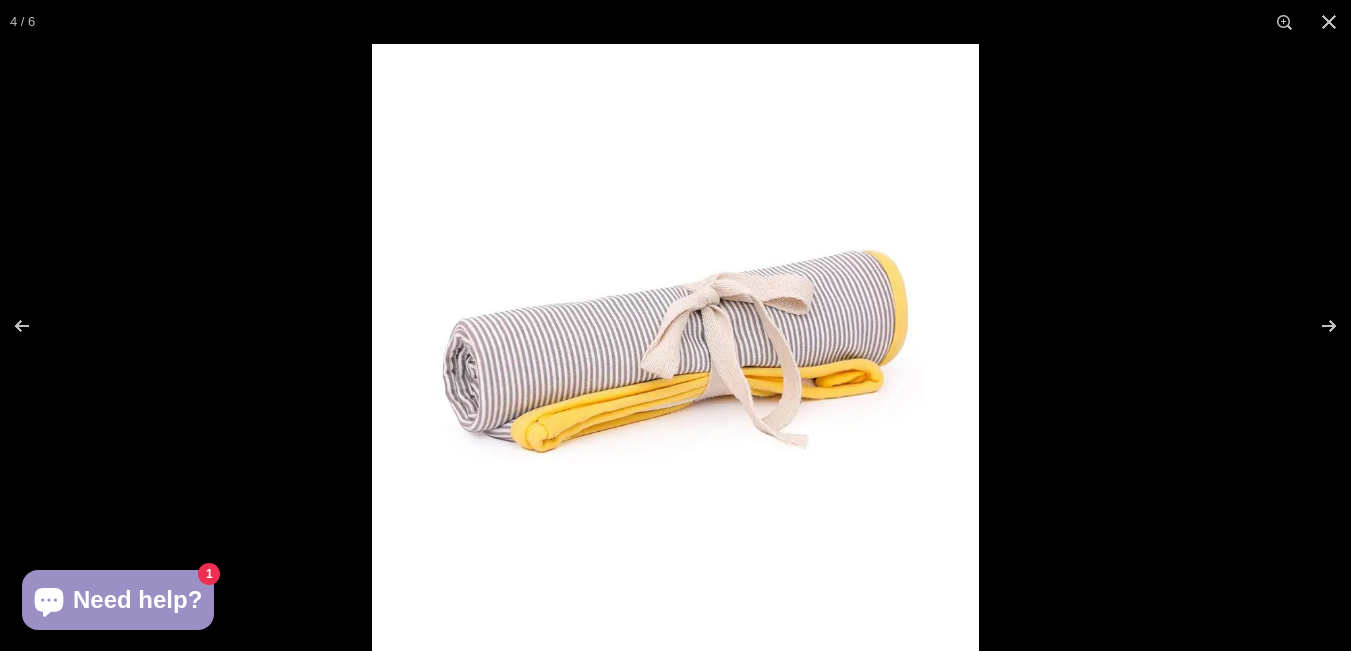 click at bounding box center [675, 347] 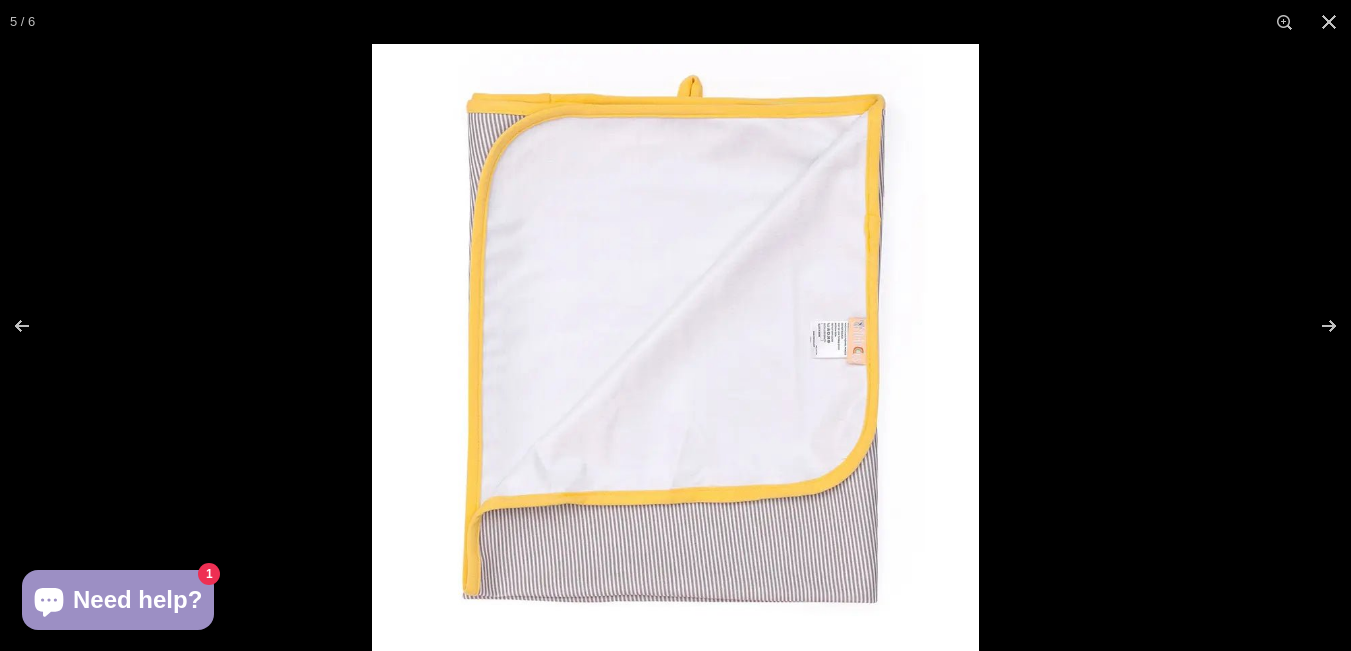 click at bounding box center [675, 347] 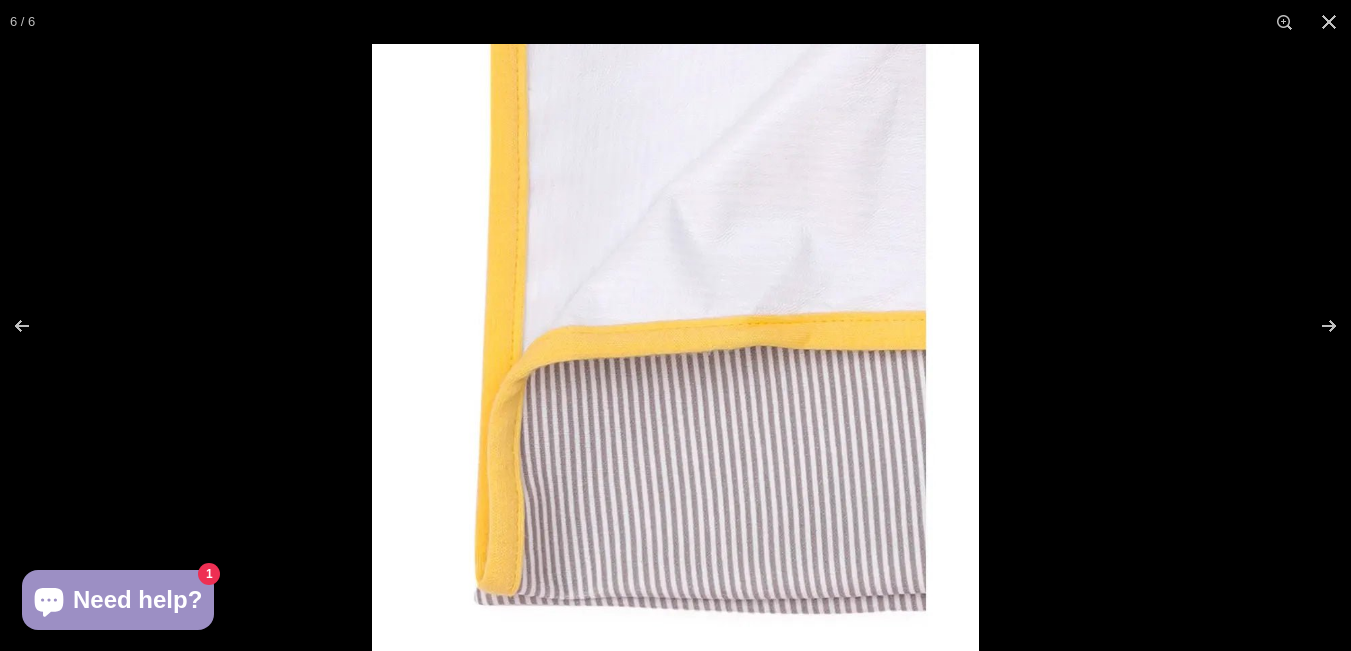 click at bounding box center [675, 347] 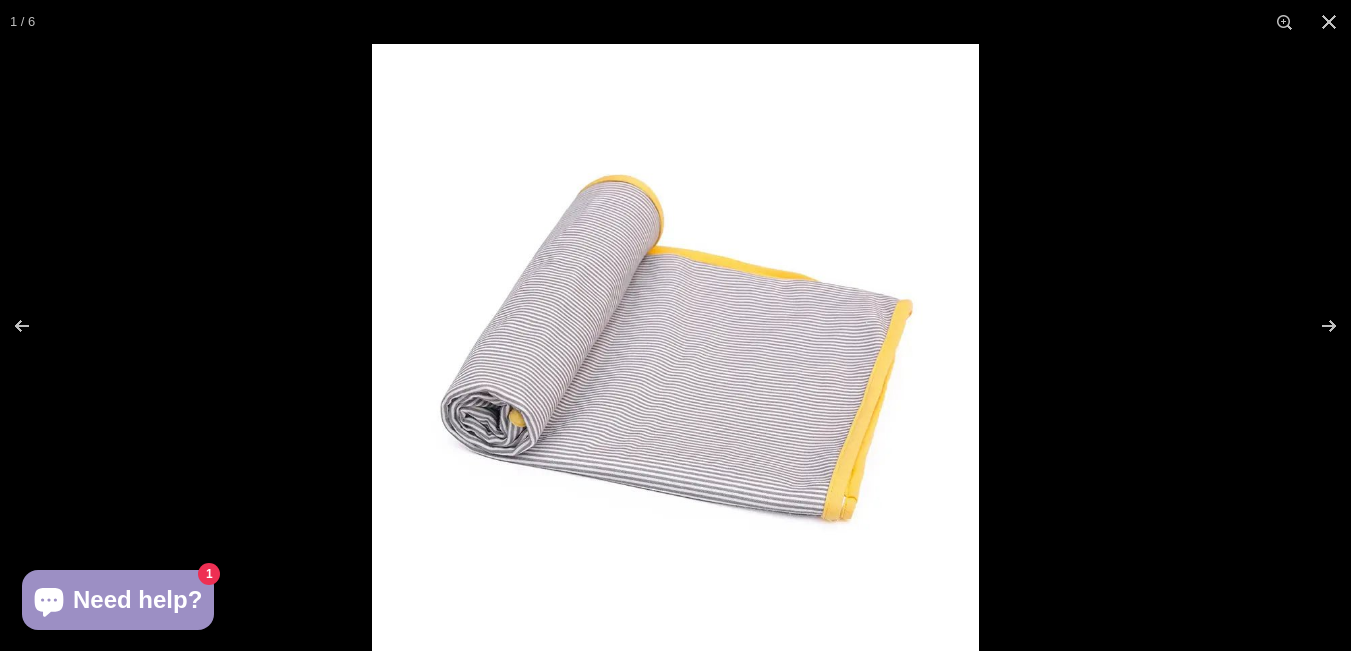 click at bounding box center [675, 347] 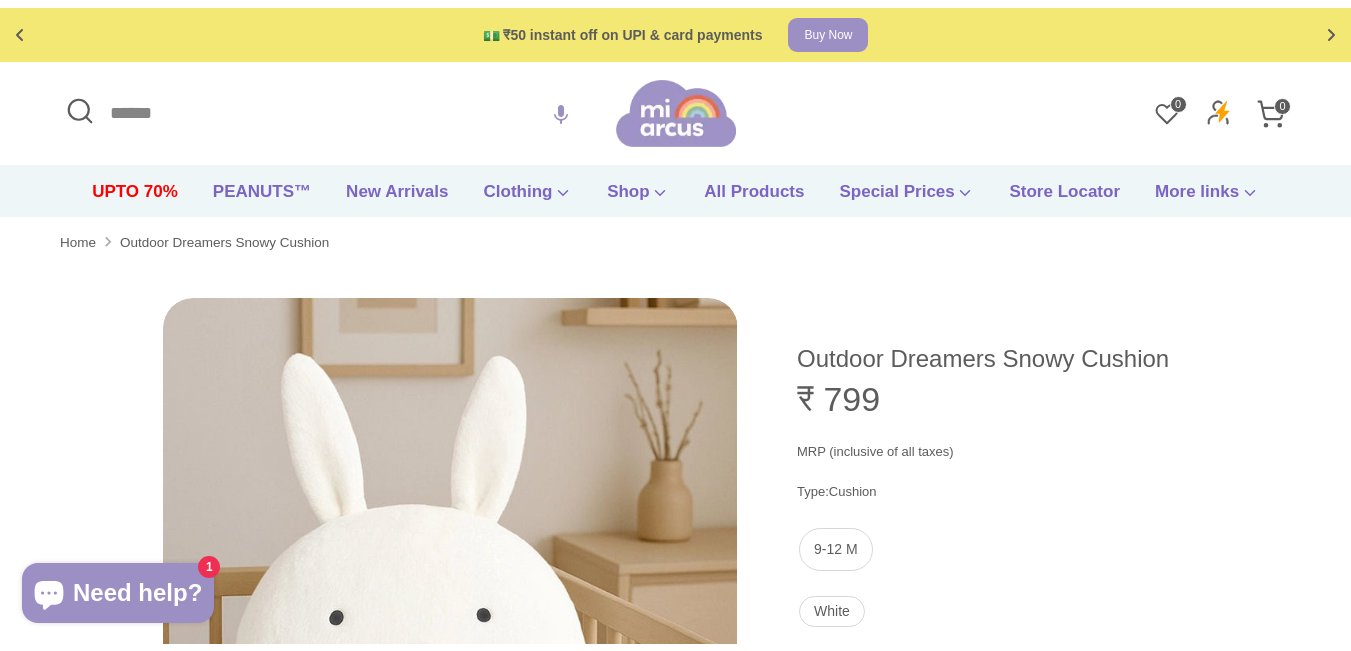 scroll, scrollTop: 0, scrollLeft: 0, axis: both 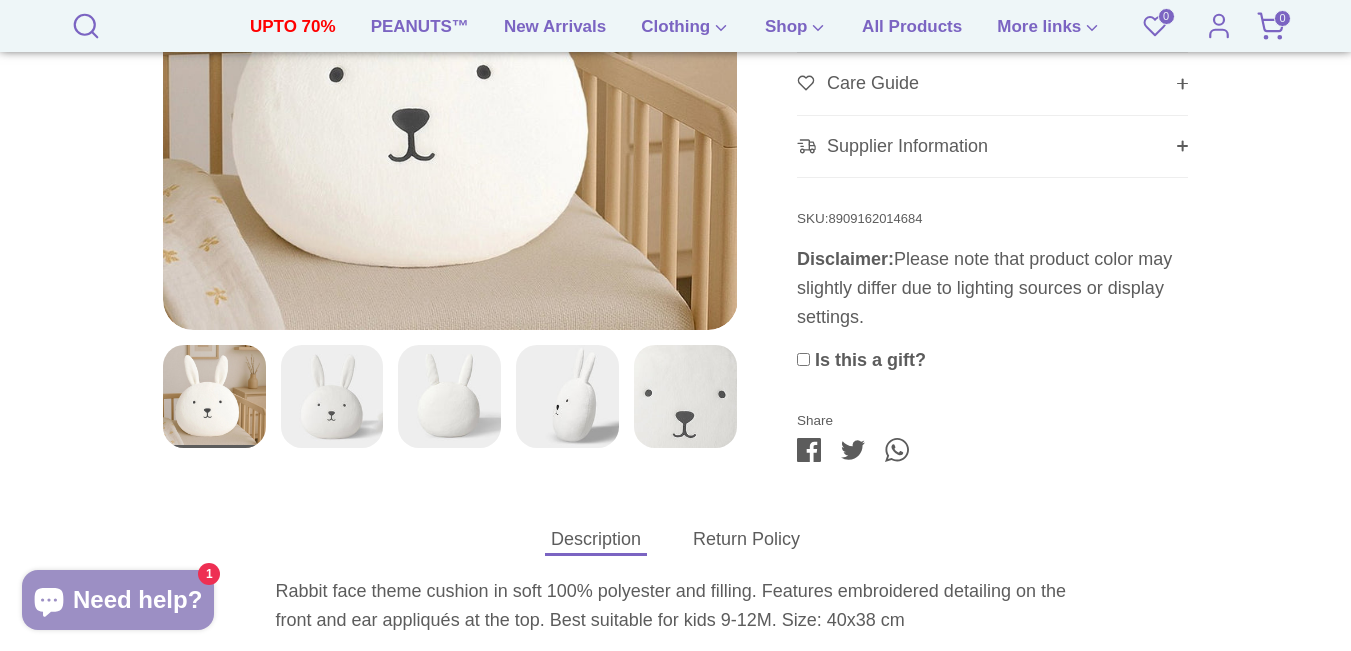 click at bounding box center (332, 396) 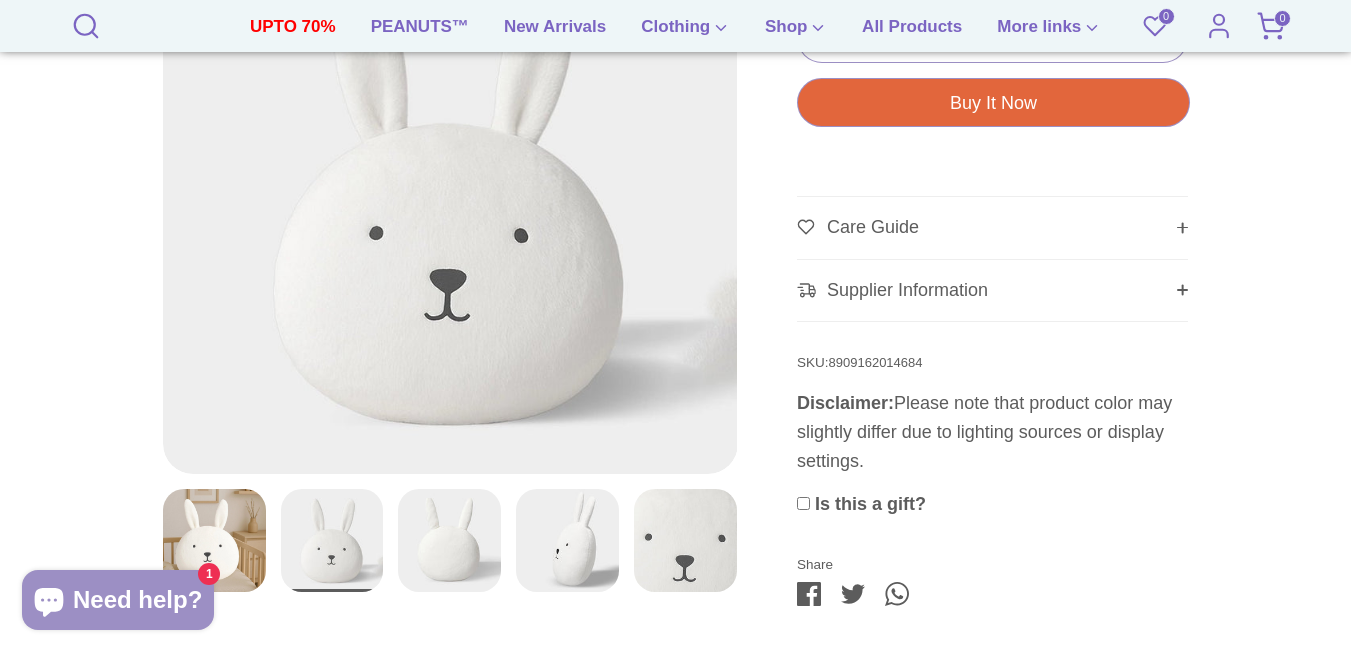 scroll, scrollTop: 853, scrollLeft: 0, axis: vertical 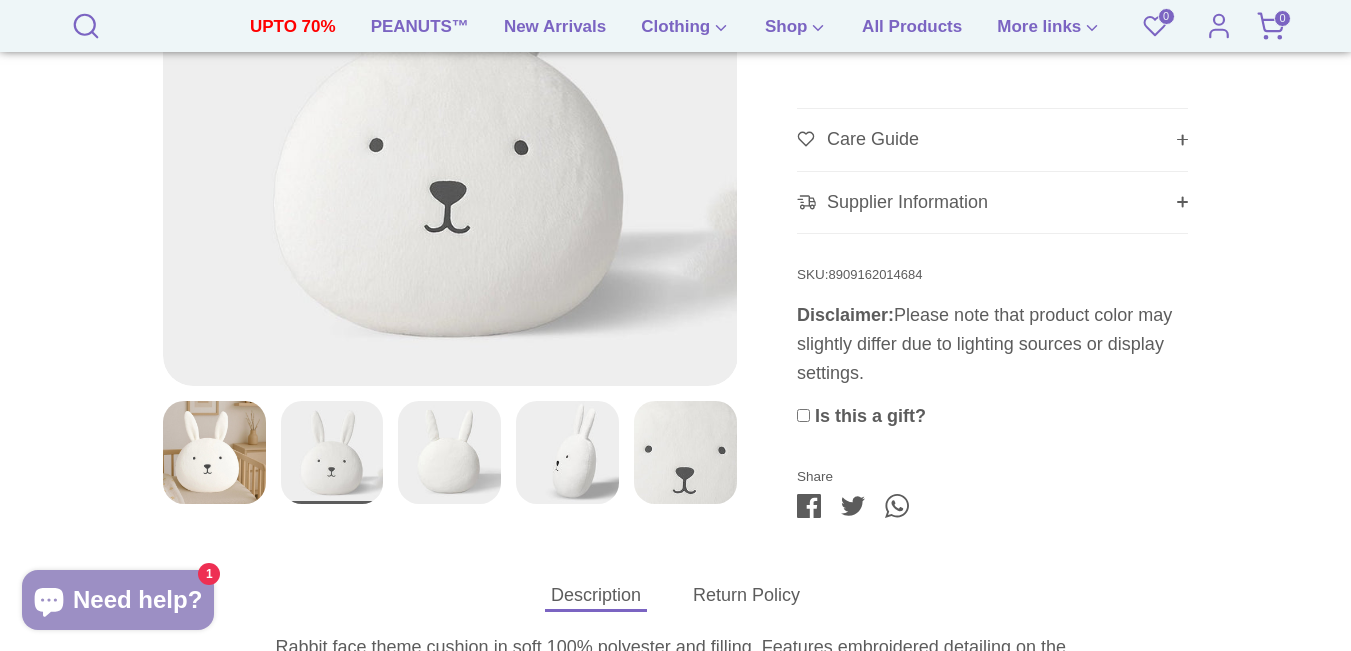 click at bounding box center (214, 452) 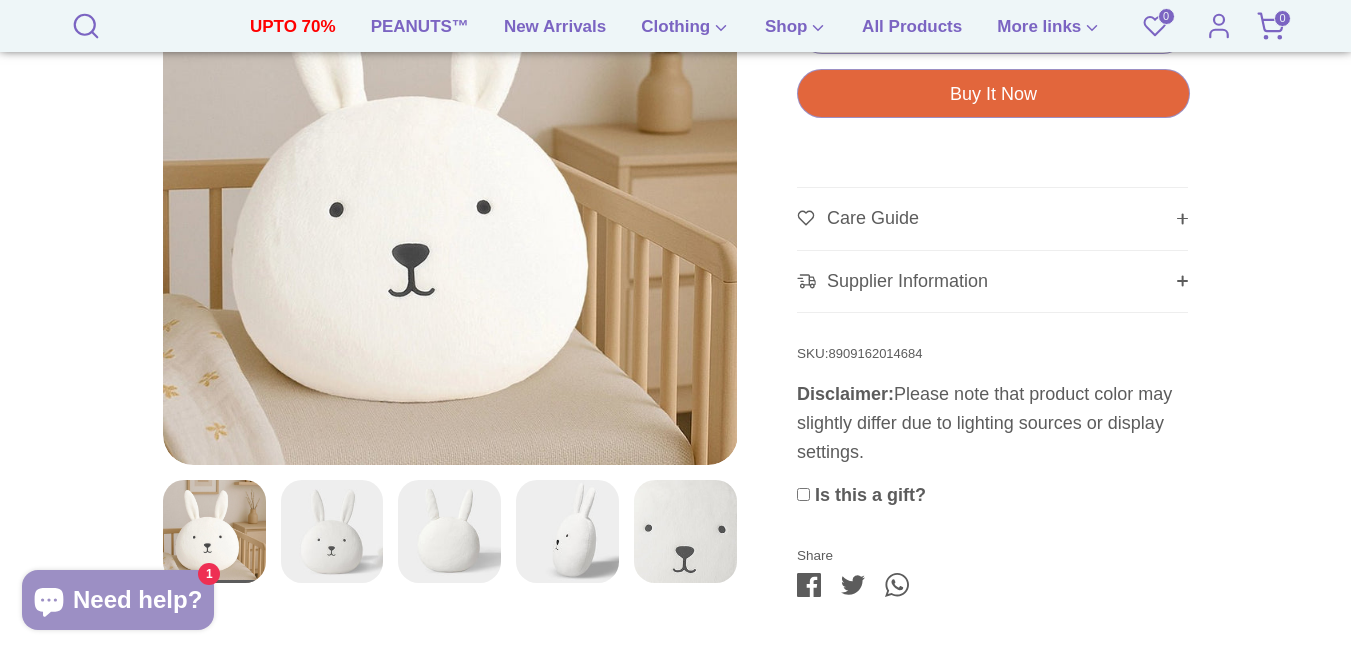 scroll, scrollTop: 796, scrollLeft: 0, axis: vertical 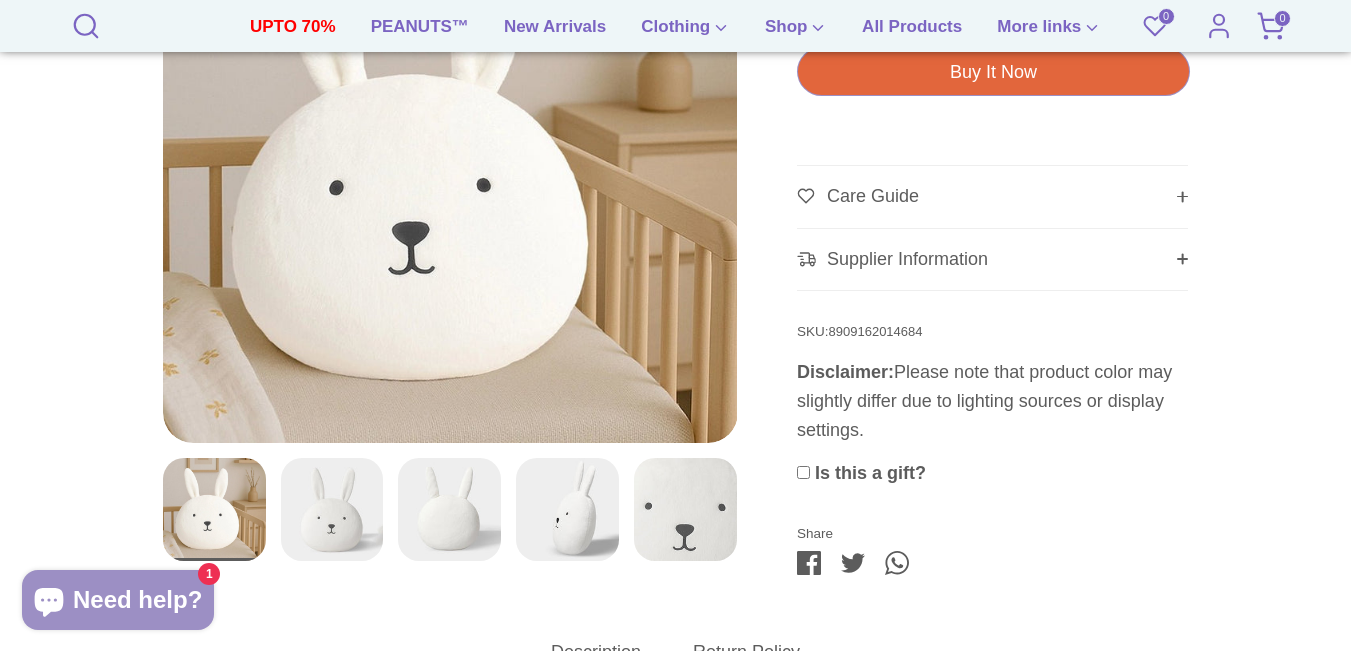 click at bounding box center [332, 509] 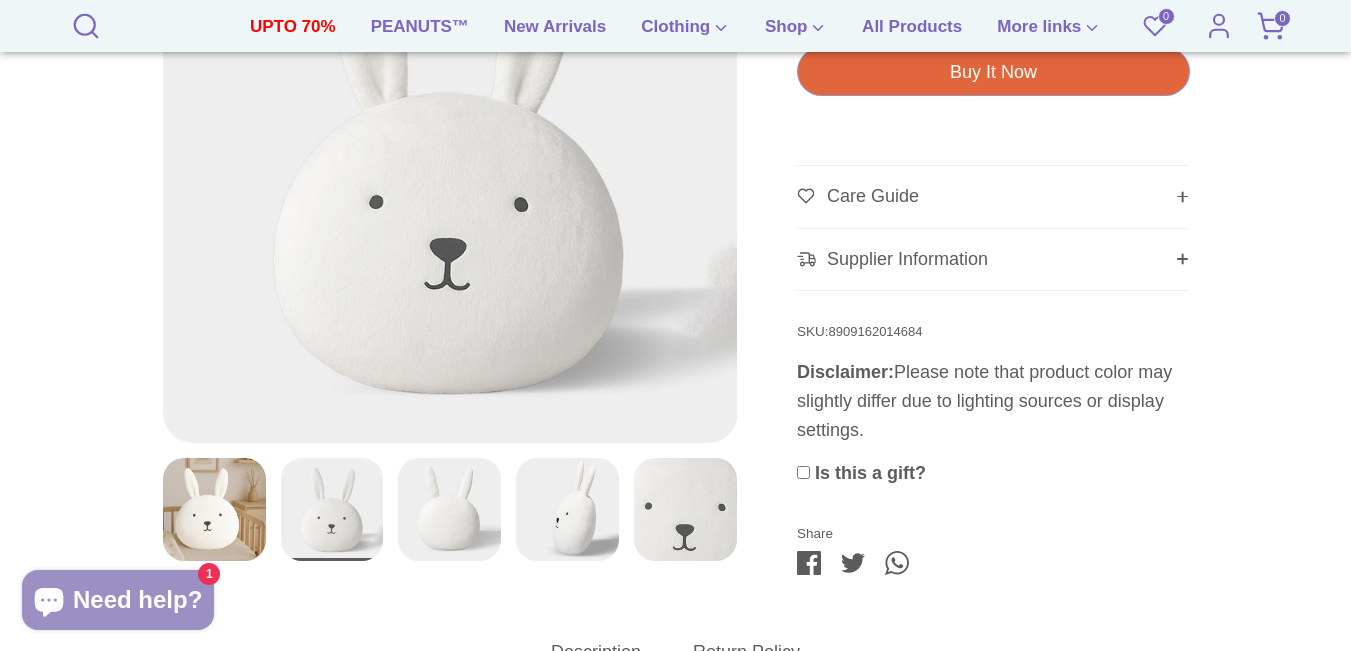 click at bounding box center [450, 155] 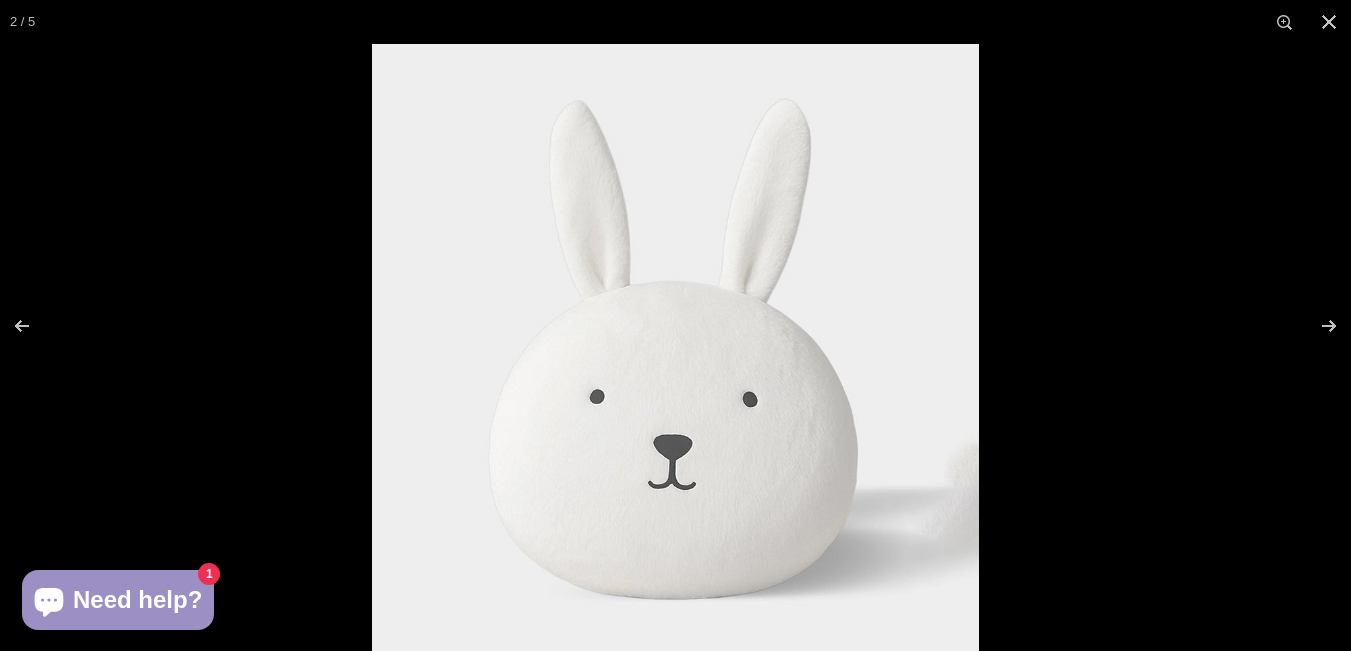 click at bounding box center (675, 347) 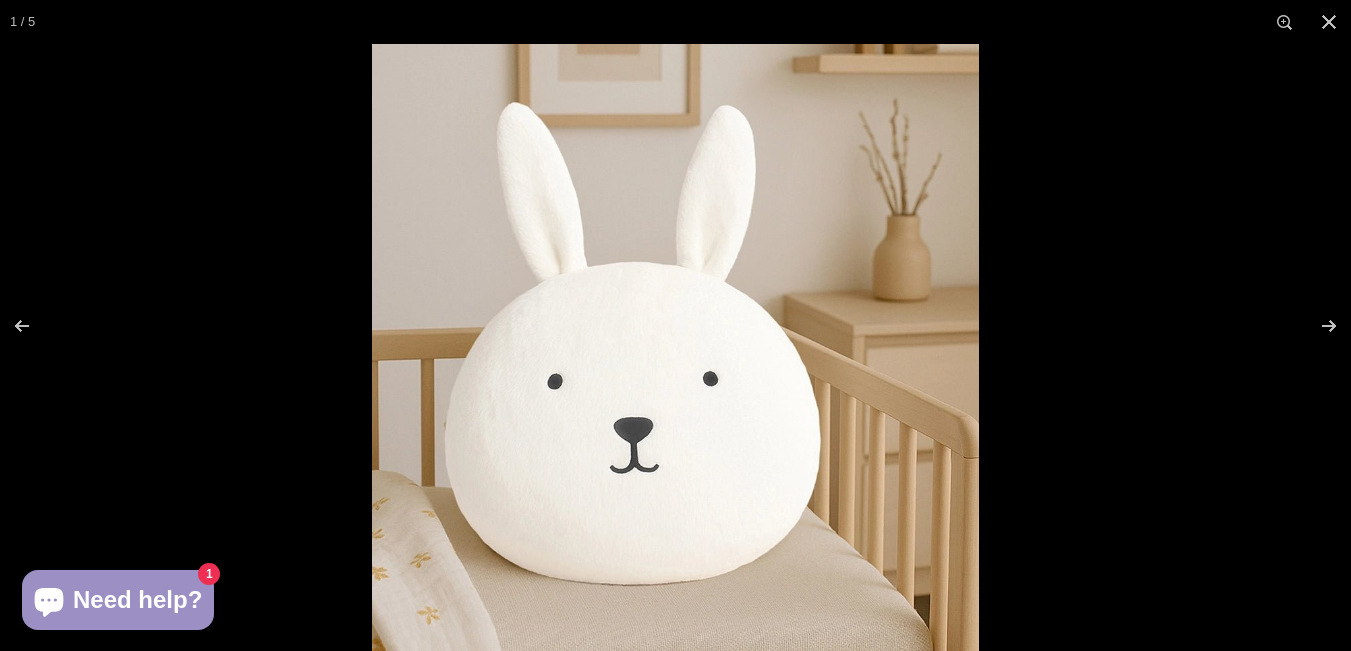 click at bounding box center (675, 347) 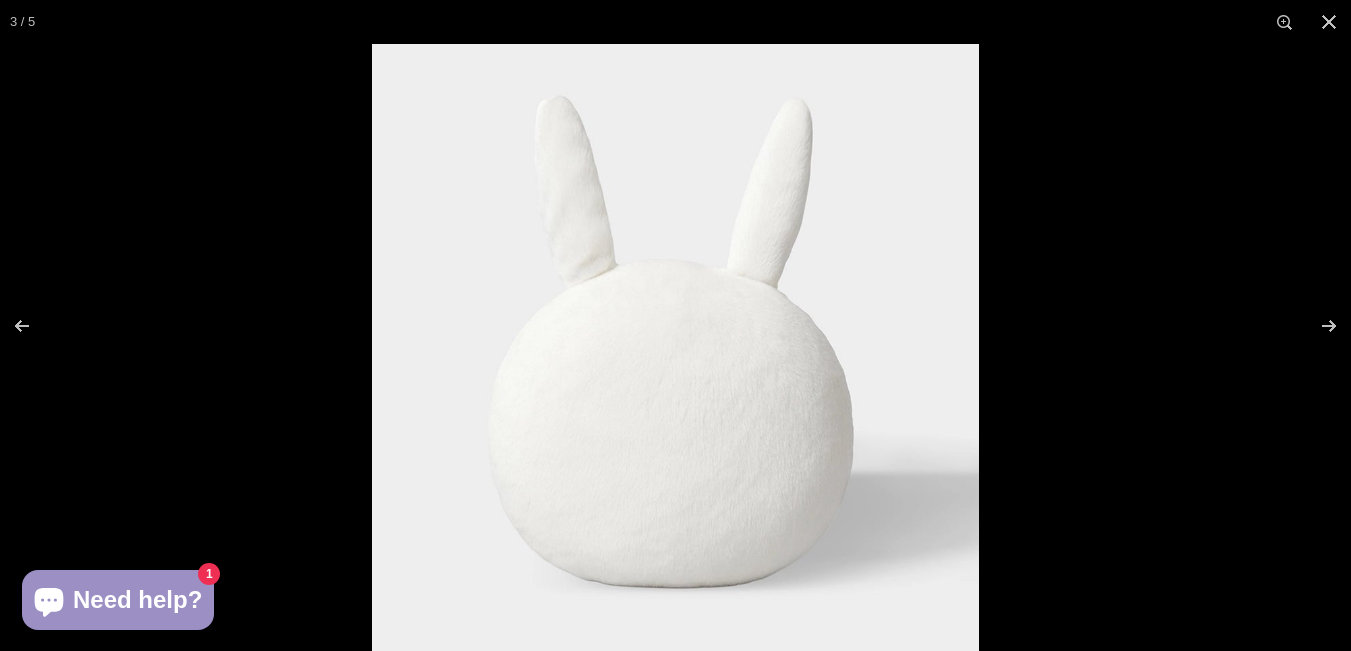 click at bounding box center (675, 347) 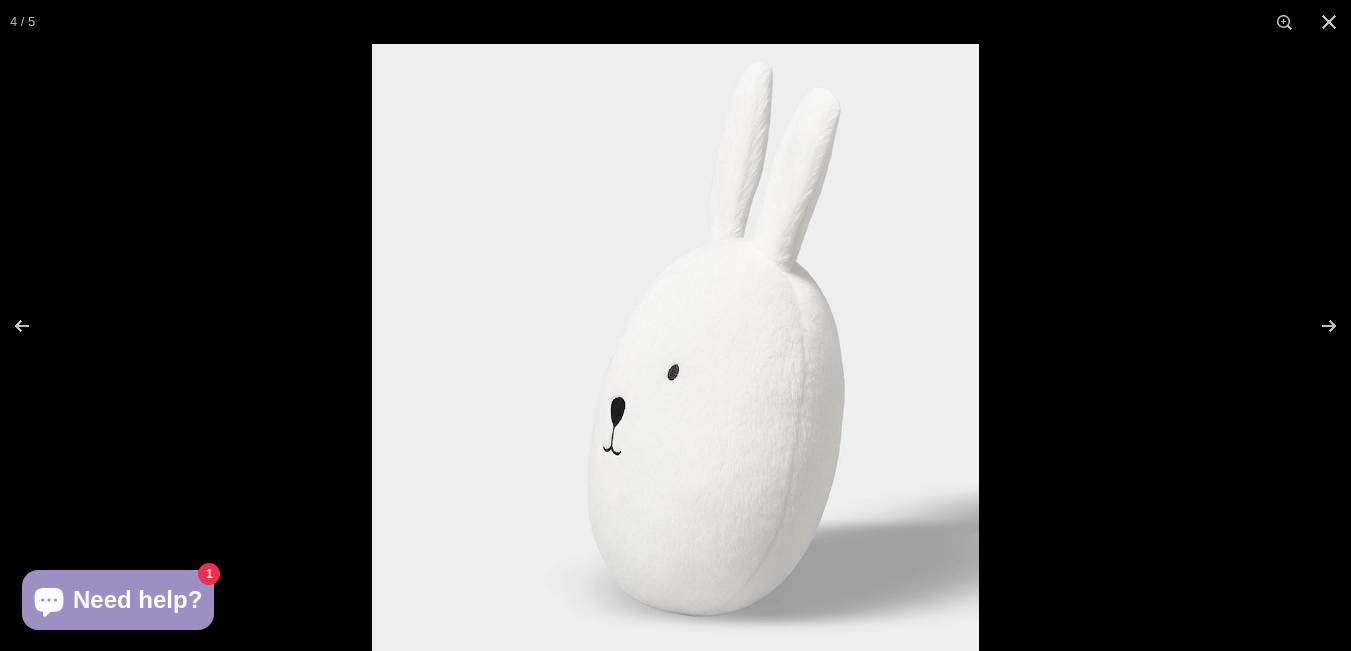 click at bounding box center (675, 347) 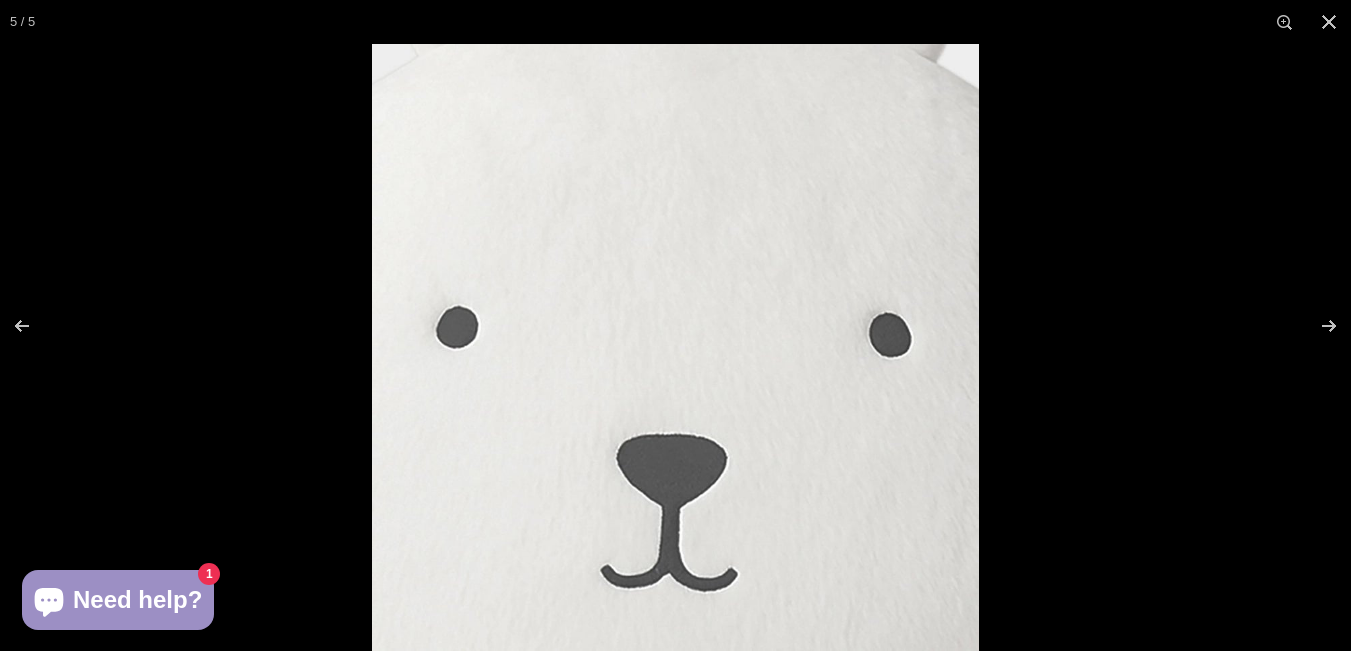 click at bounding box center (675, 347) 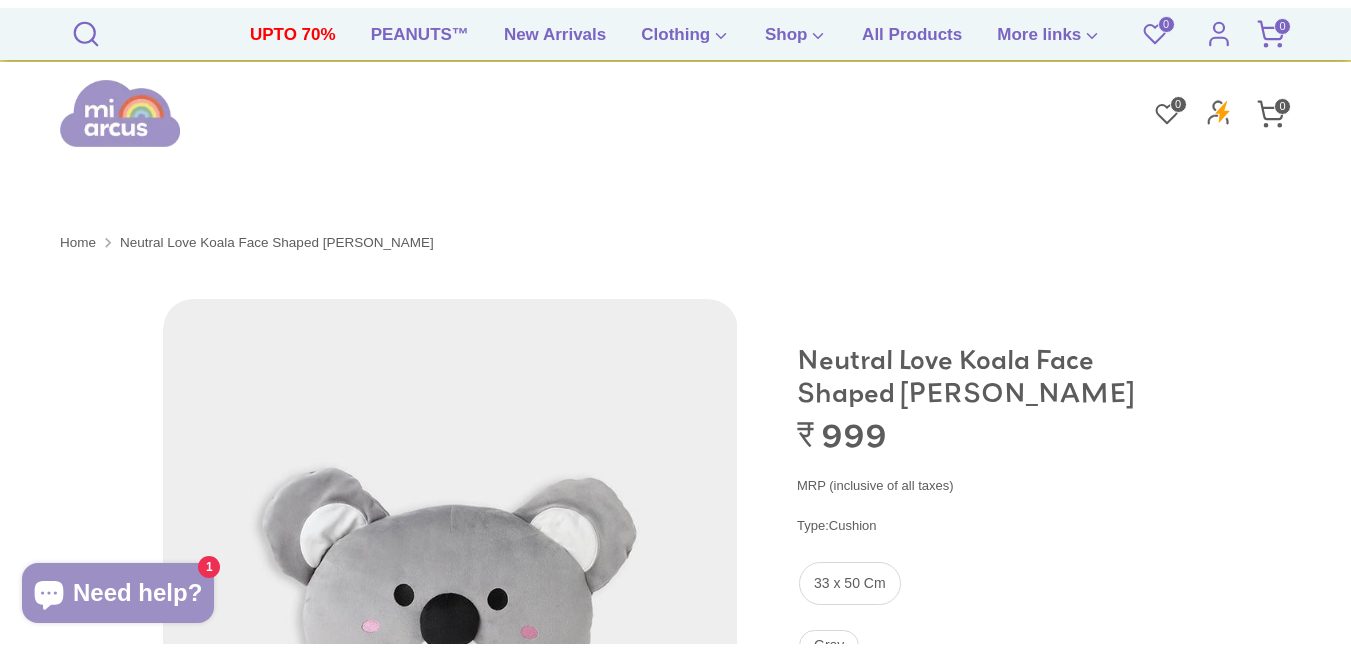 scroll, scrollTop: 428, scrollLeft: 0, axis: vertical 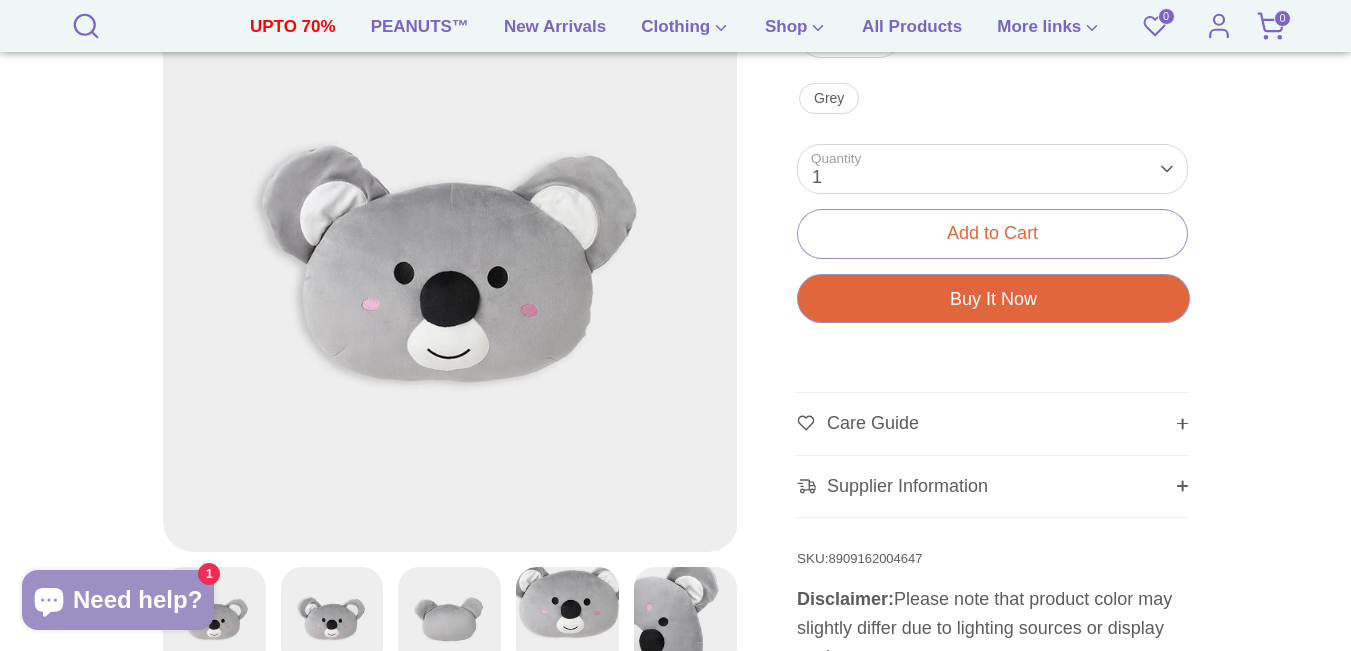 click at bounding box center (450, 264) 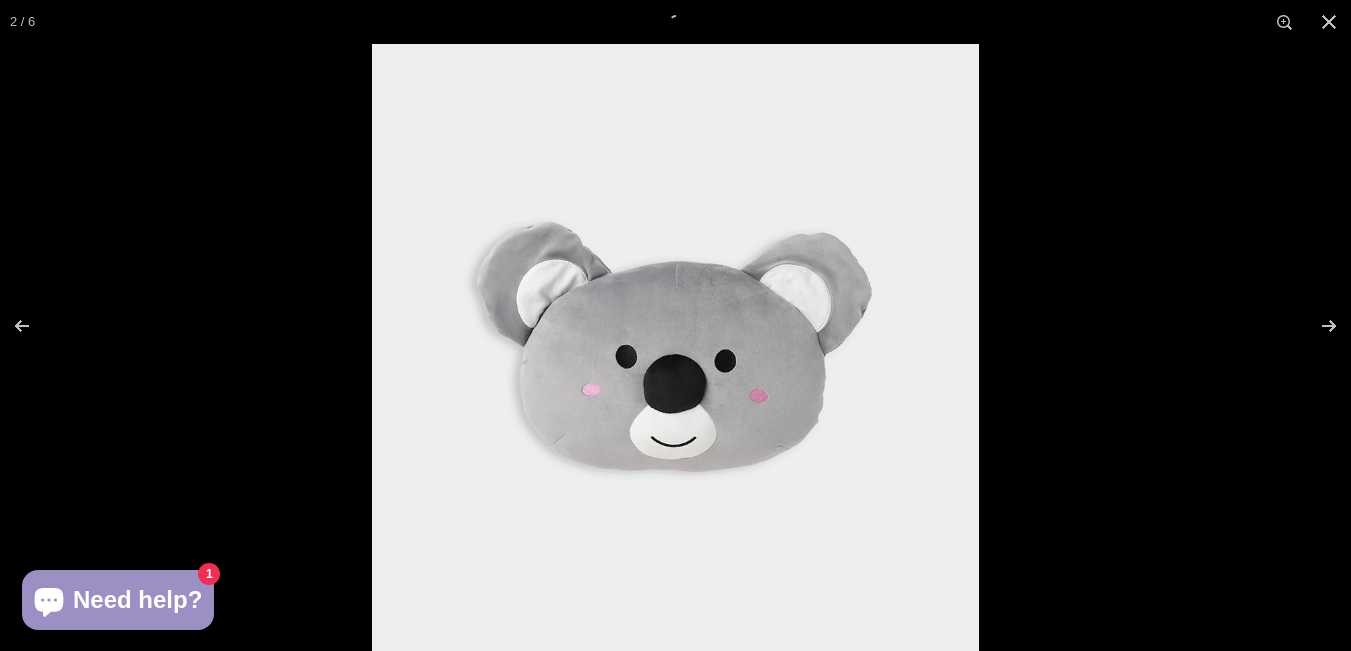 click at bounding box center [675, 347] 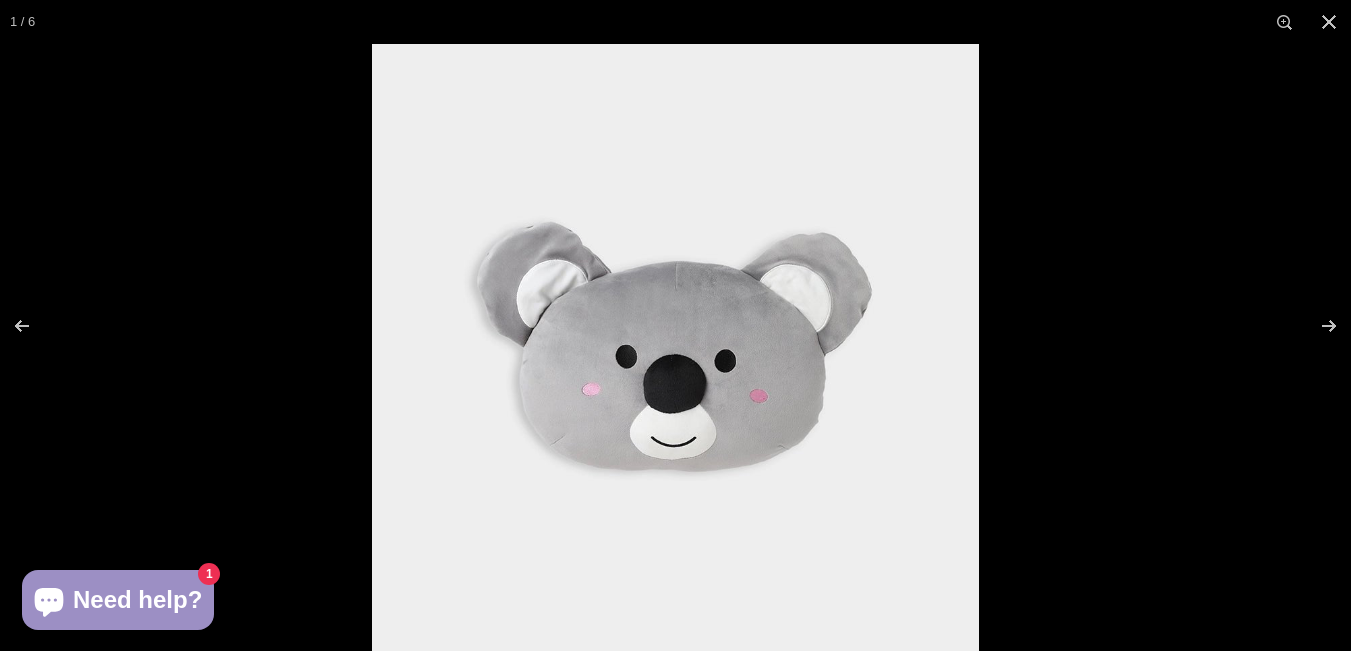 click at bounding box center [675, 347] 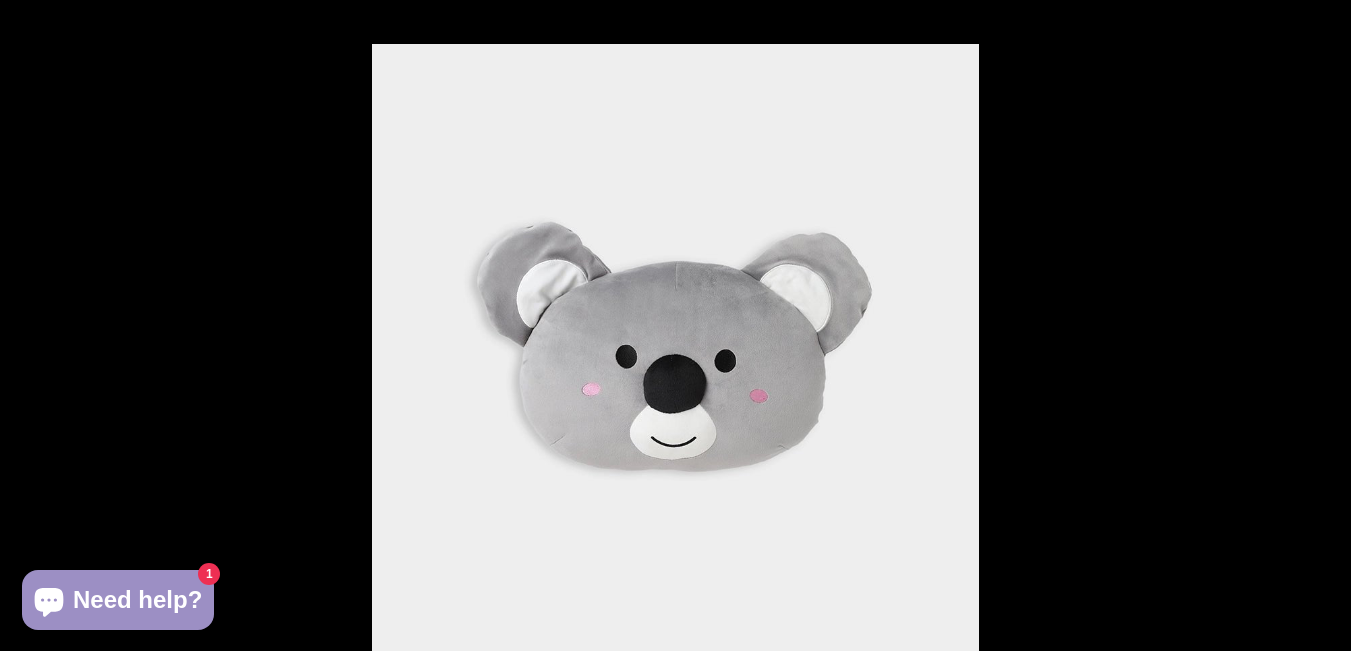 click at bounding box center (675, 347) 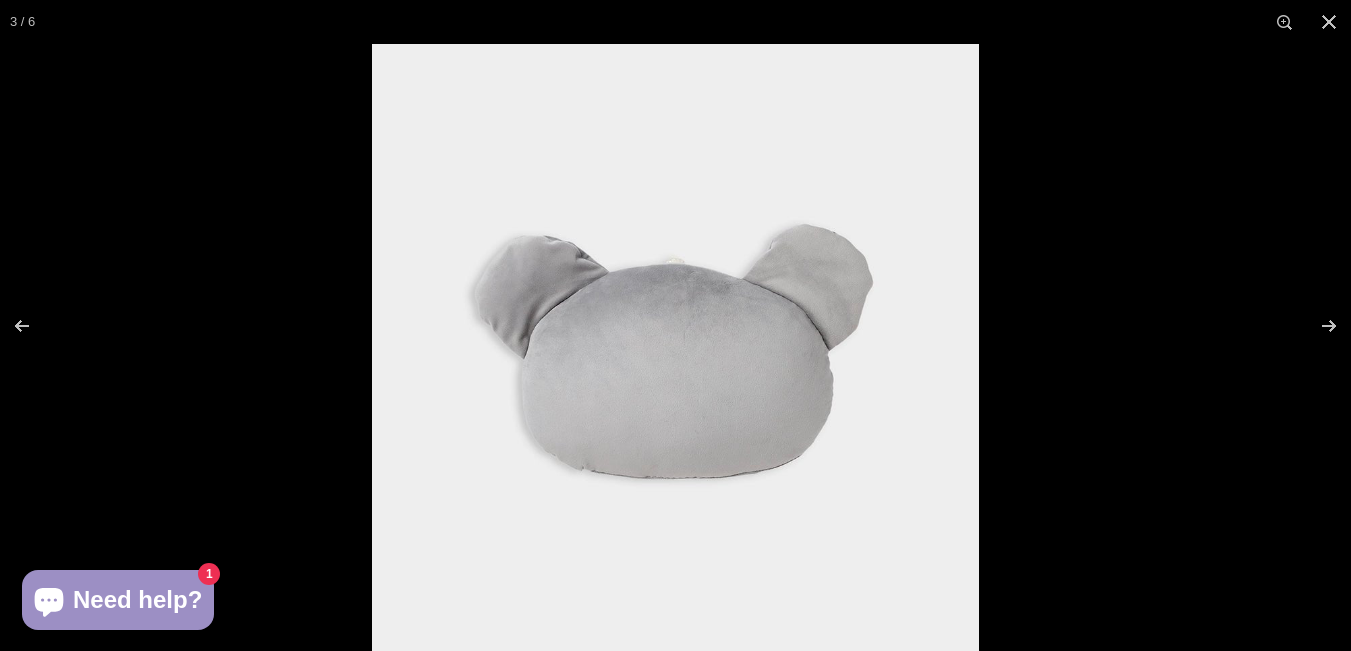 click at bounding box center [675, 347] 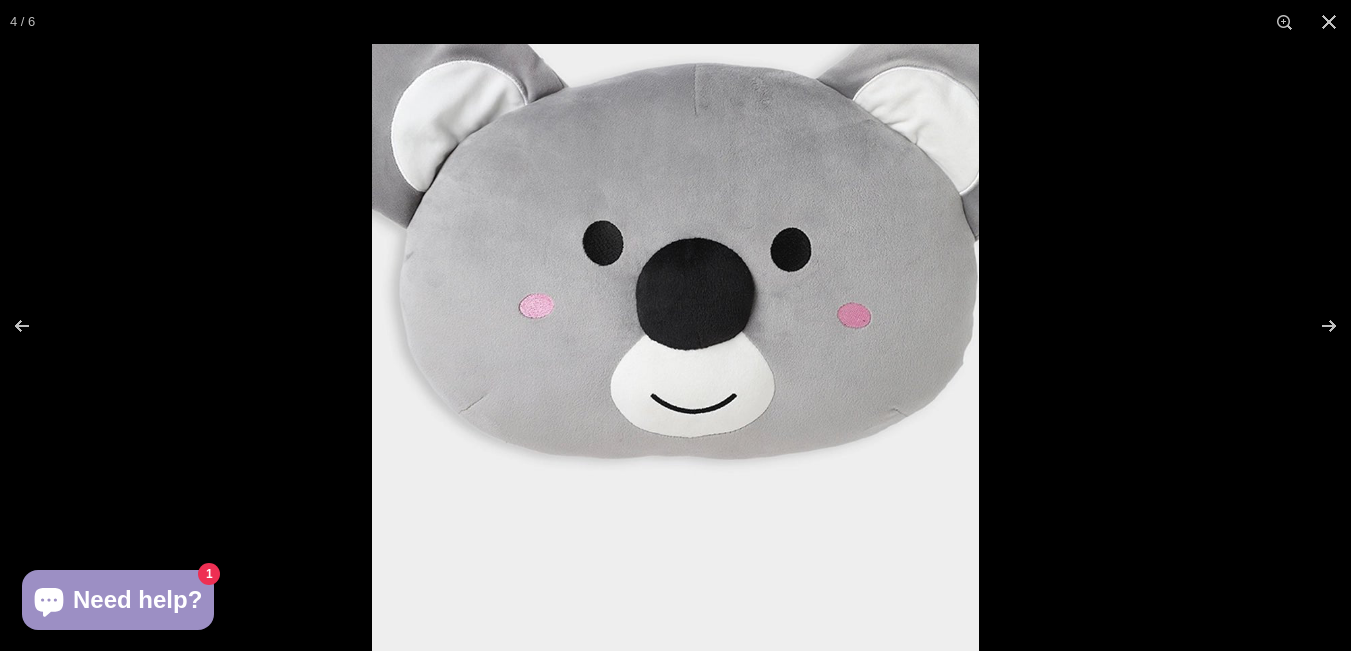 click at bounding box center [675, 347] 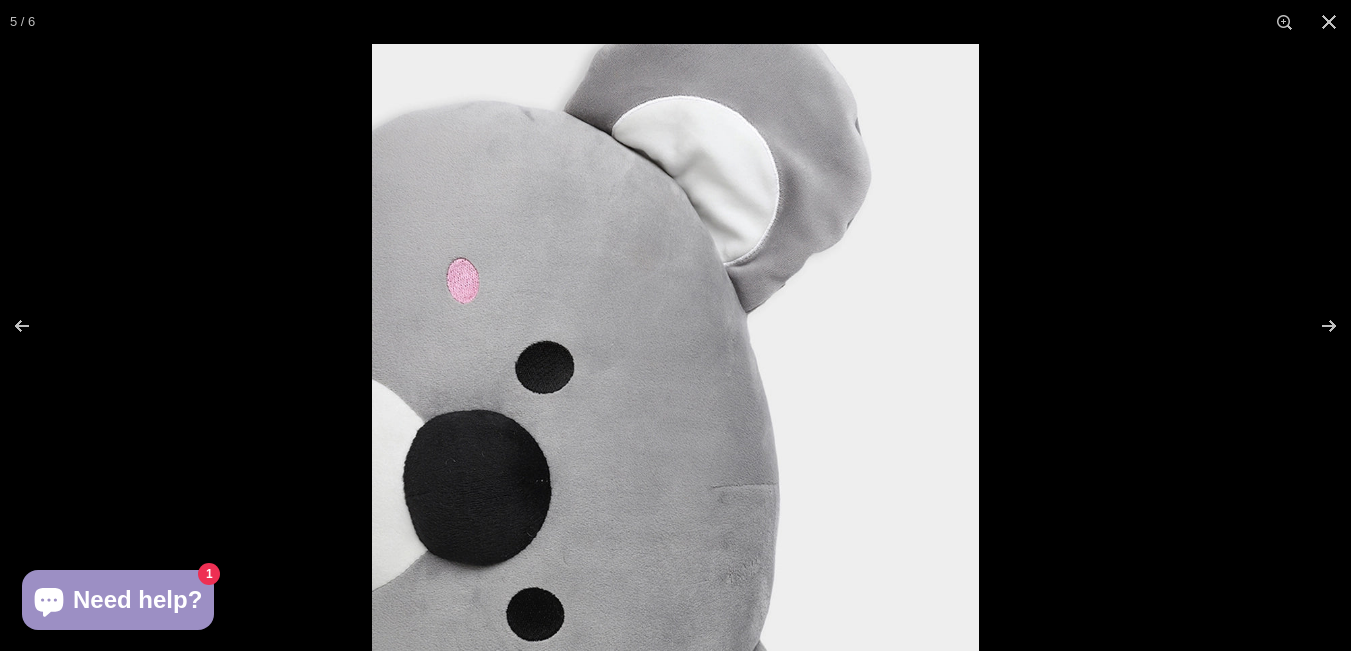 click at bounding box center (675, 347) 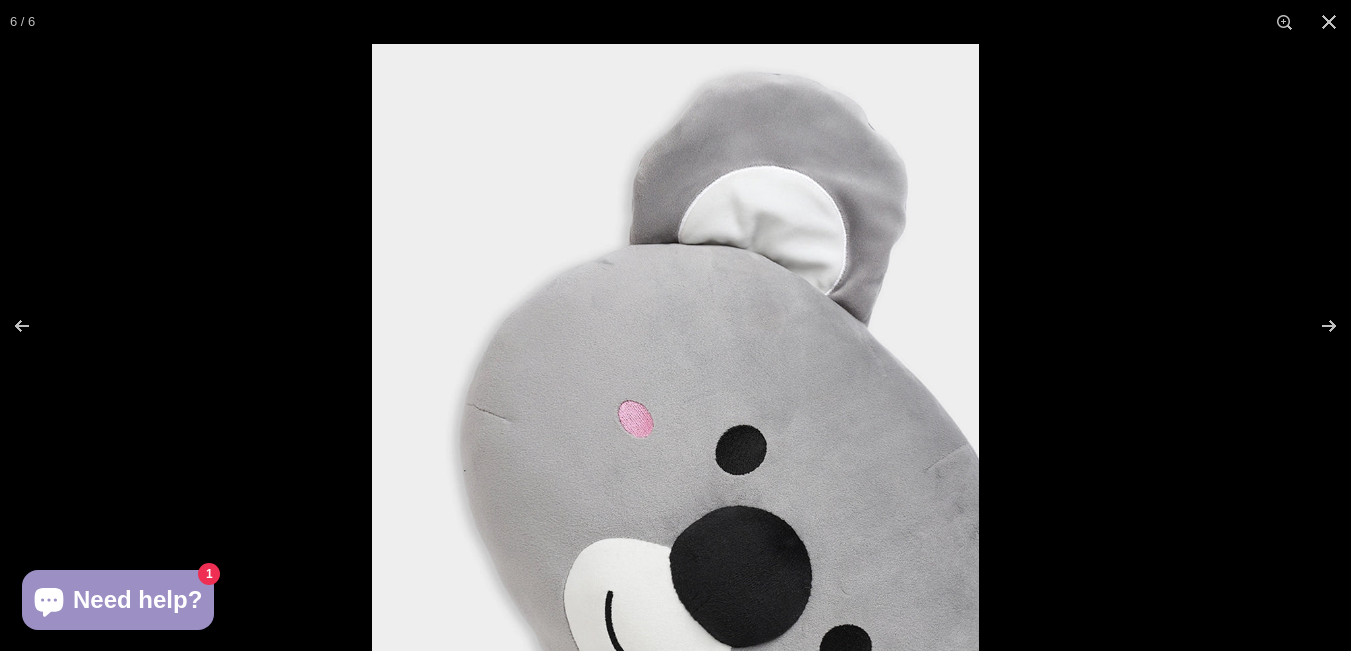 click at bounding box center [675, 347] 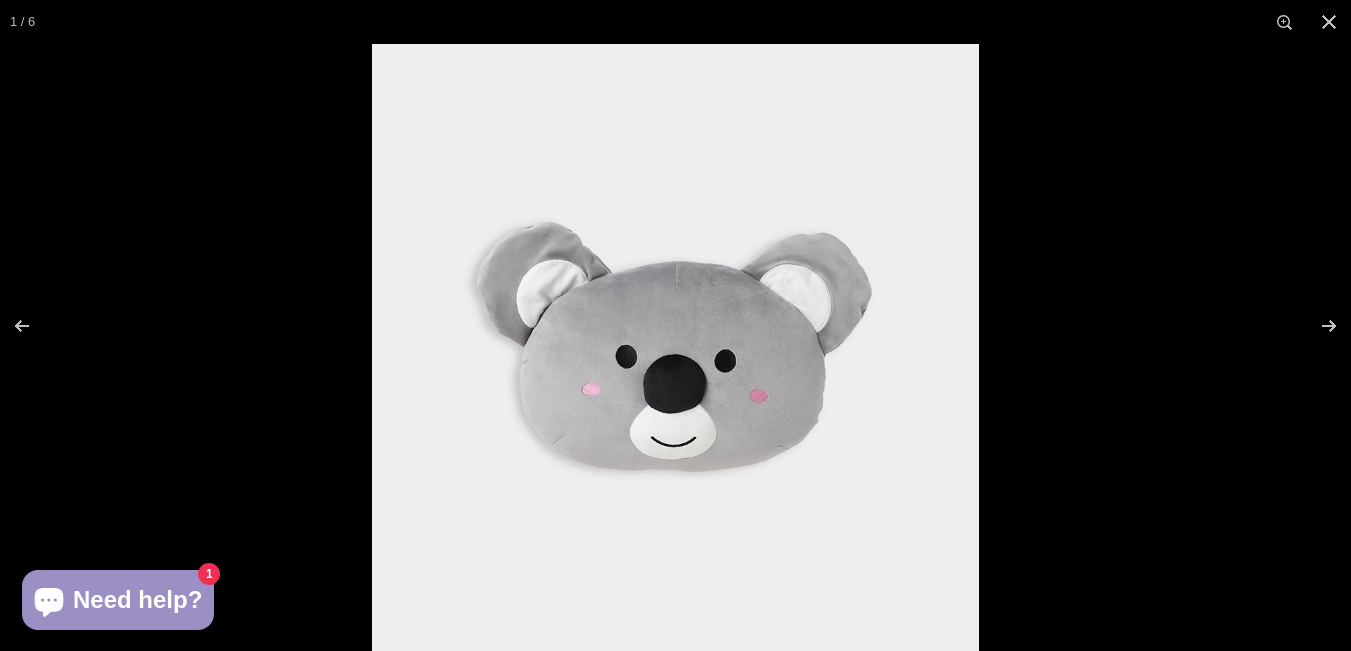 click at bounding box center (675, 347) 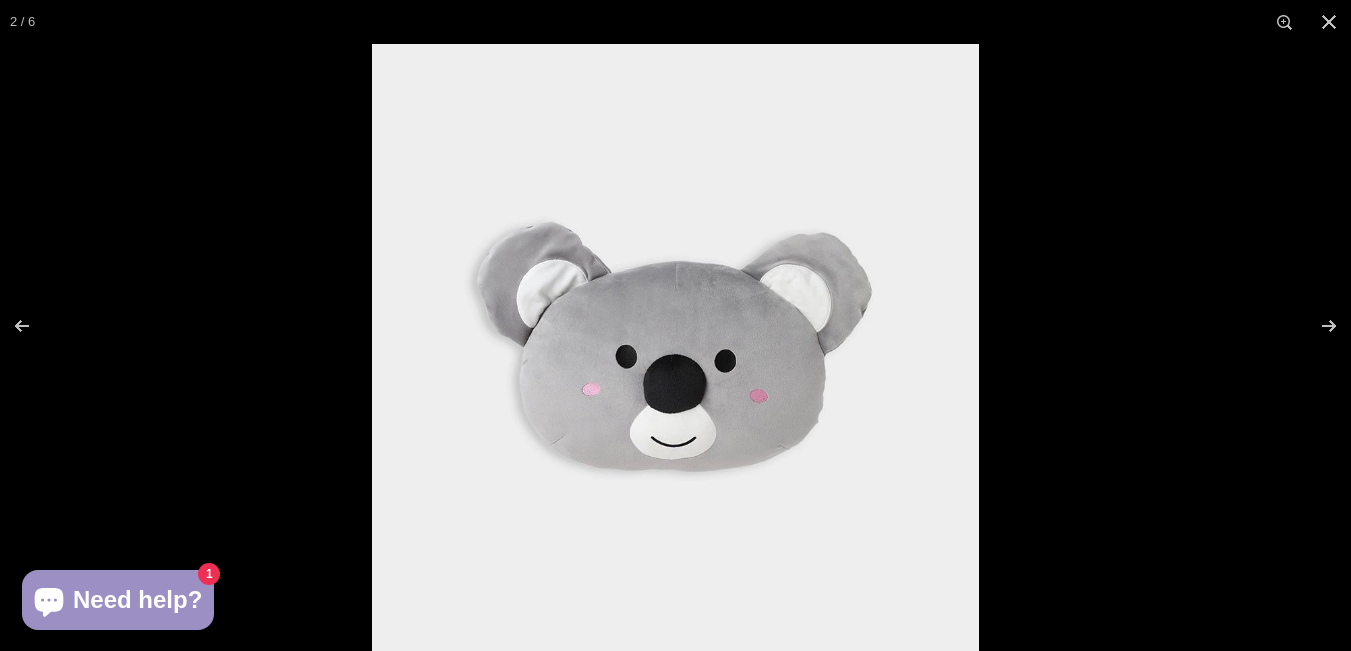 click at bounding box center (675, 347) 